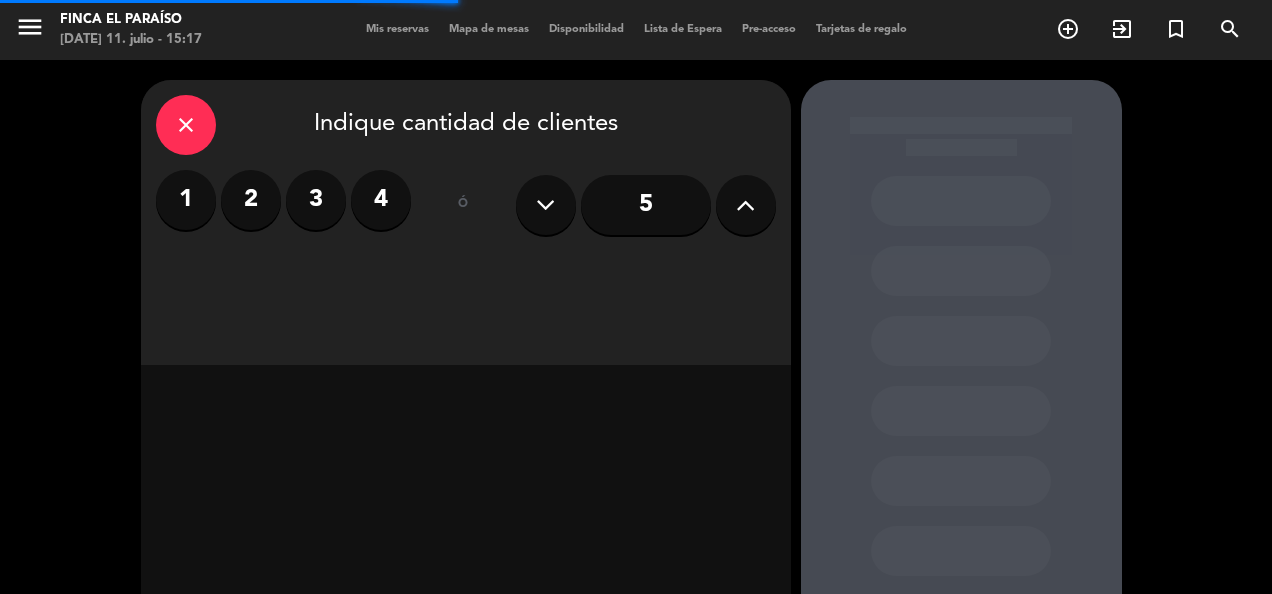 scroll, scrollTop: 0, scrollLeft: 0, axis: both 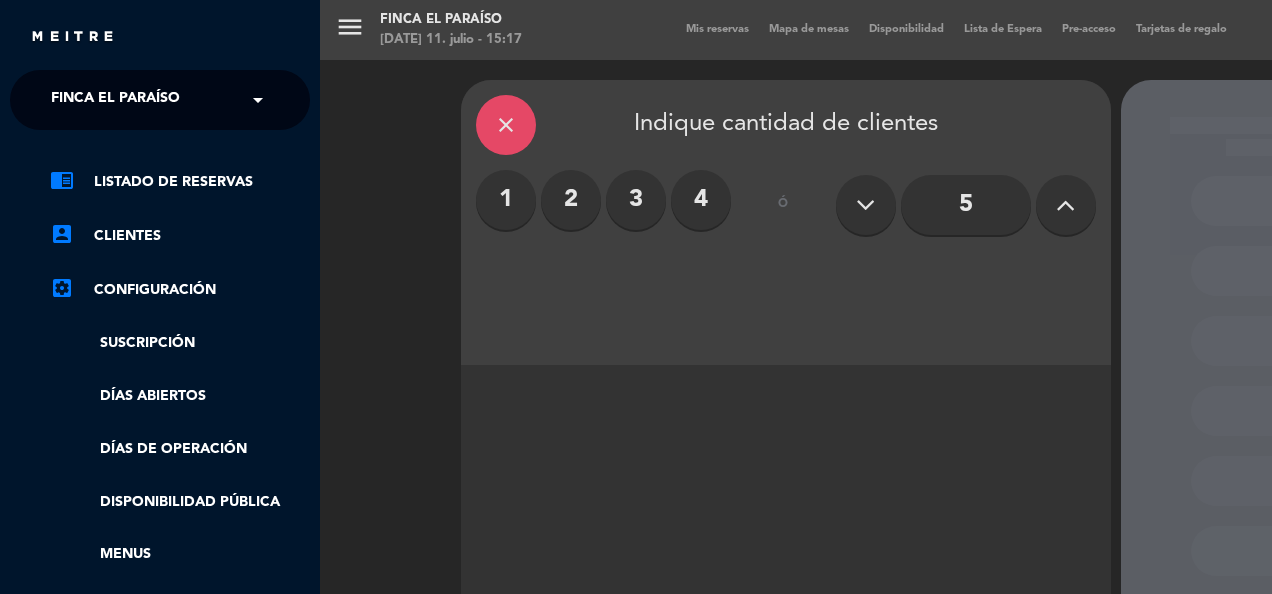 click on "chrome_reader_mode   Listado de Reservas   account_box   Clientes   settings_applications   Configuración   Suscripción   Días abiertos   Días de Operación   Disponibilidad pública   Menus   Gestión de usuarios   Agente de IA   Nuevo" 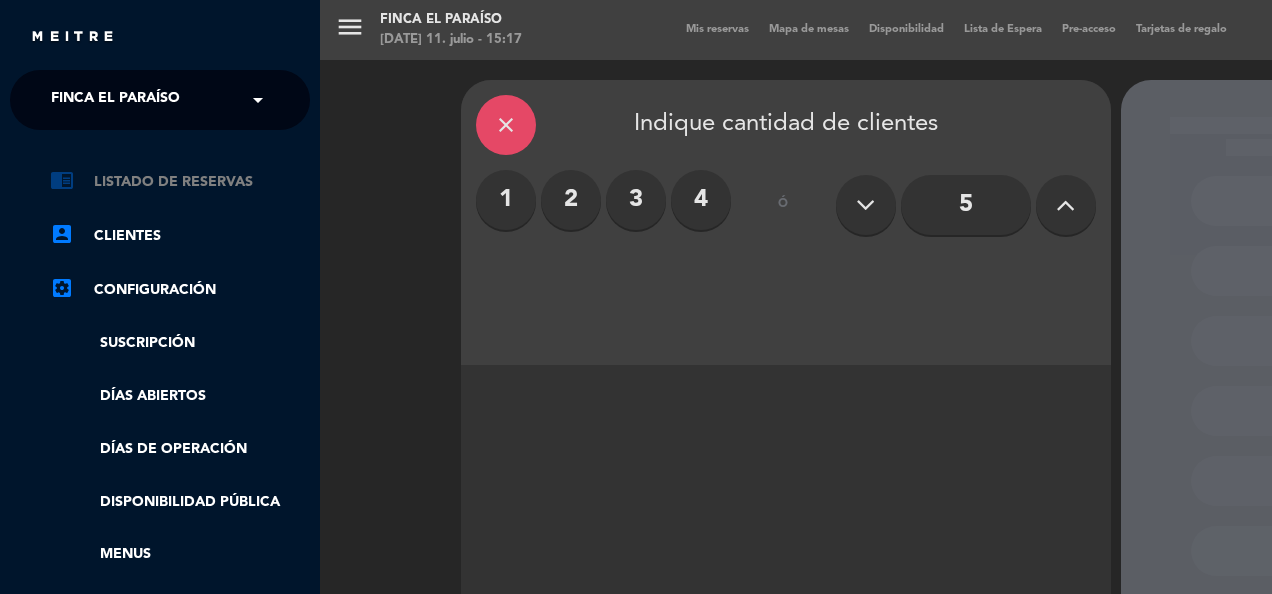 click on "chrome_reader_mode   Listado de Reservas" 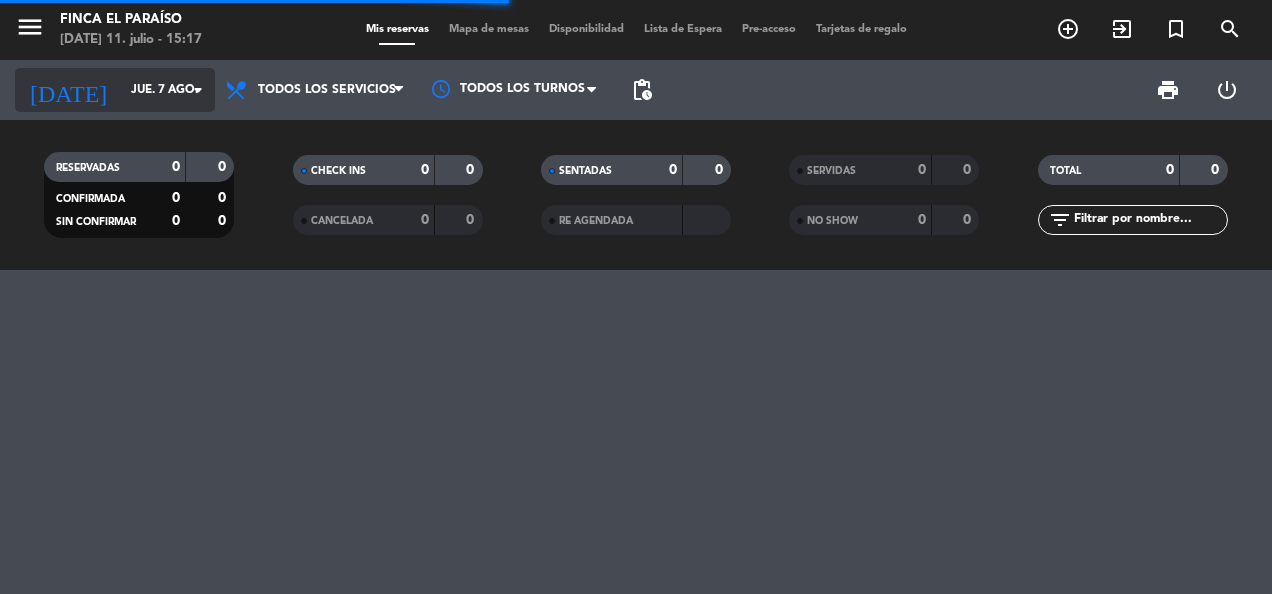 click on "jue. 7 ago." 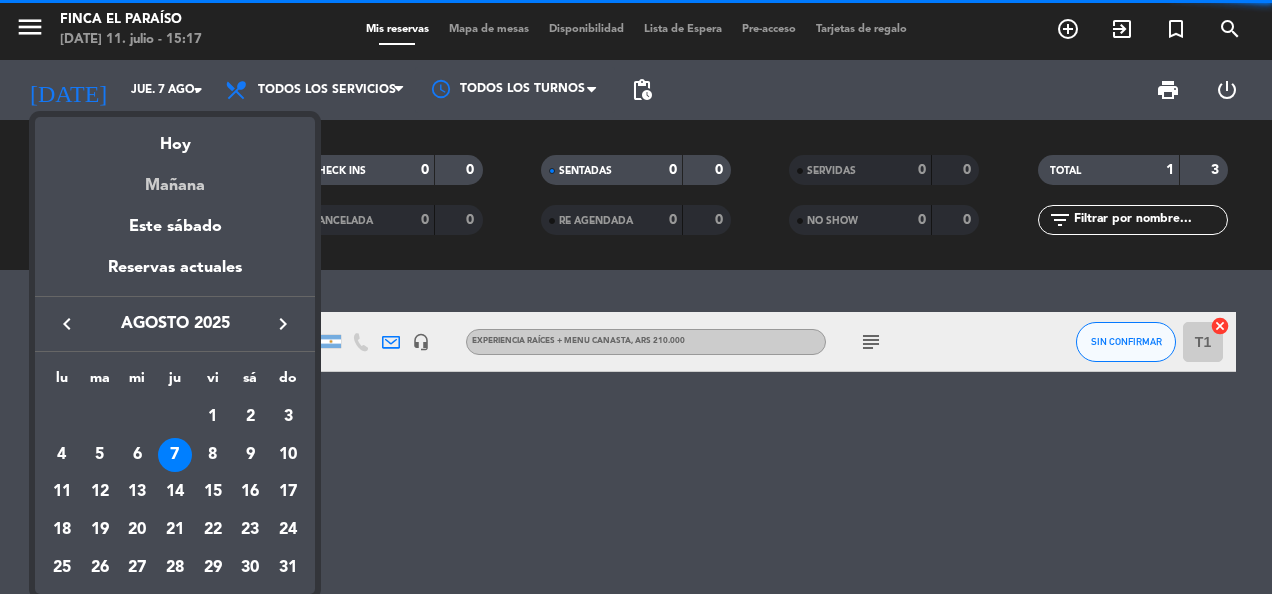 click on "Mañana" at bounding box center (175, 178) 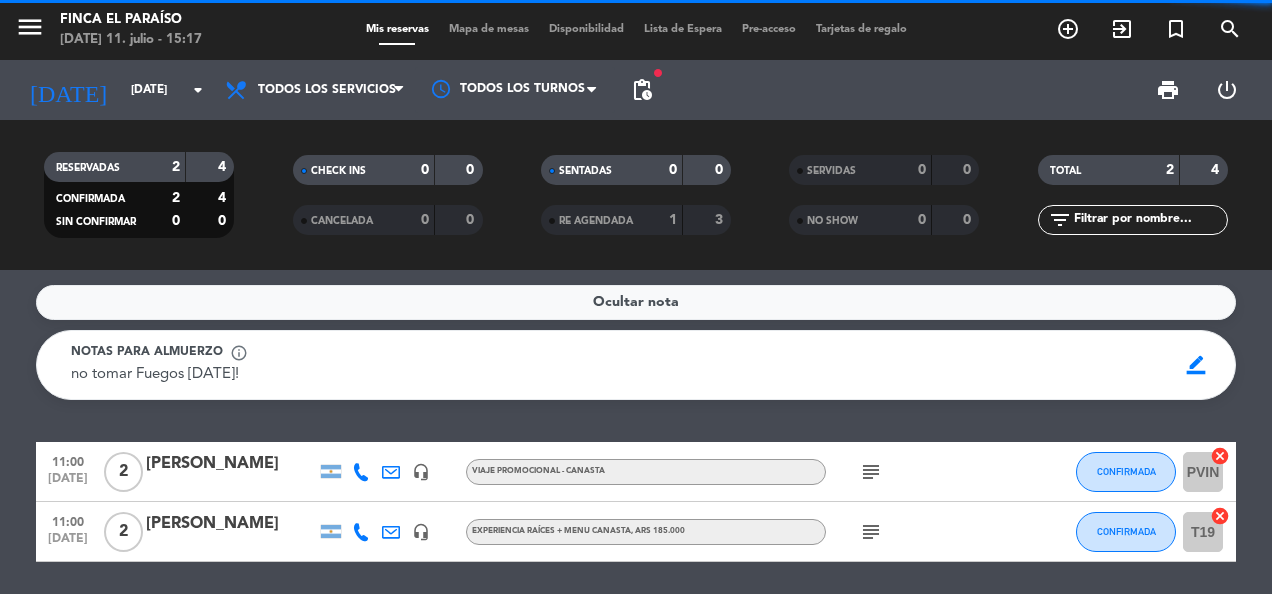 click 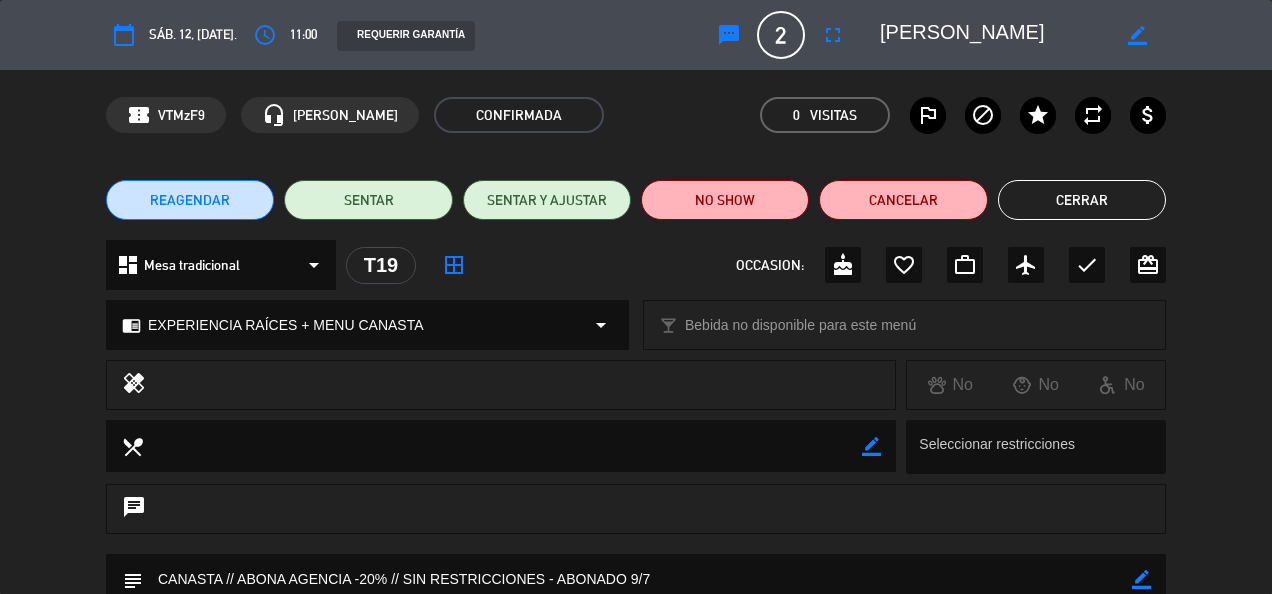 click on "Cerrar" 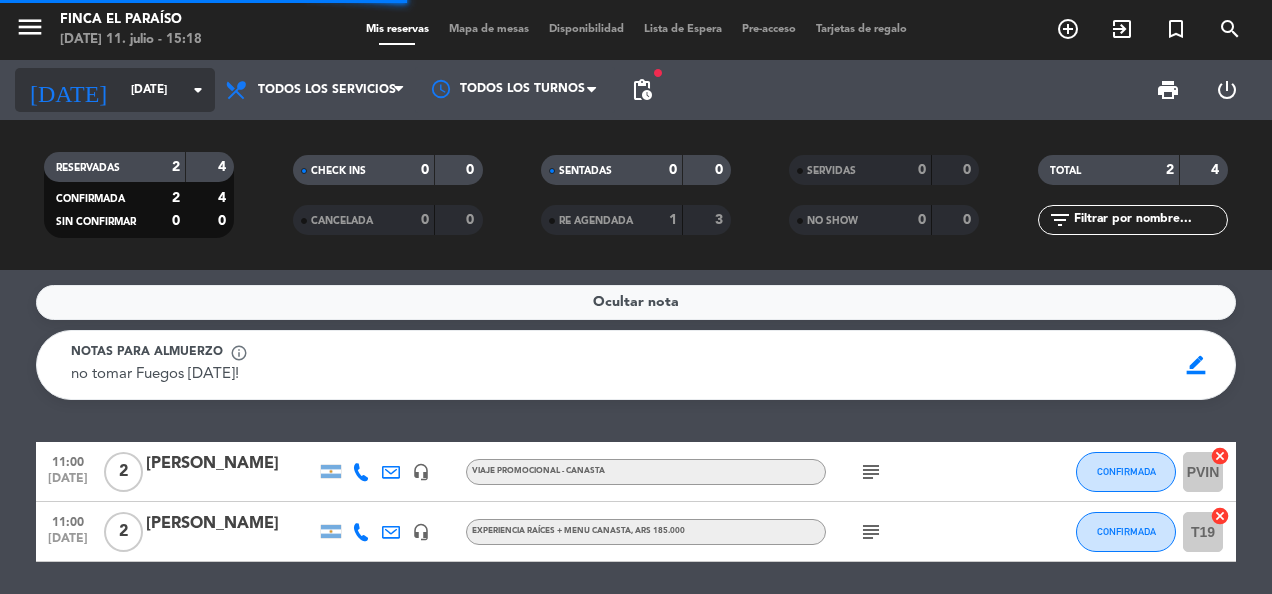 click on "[DATE]" 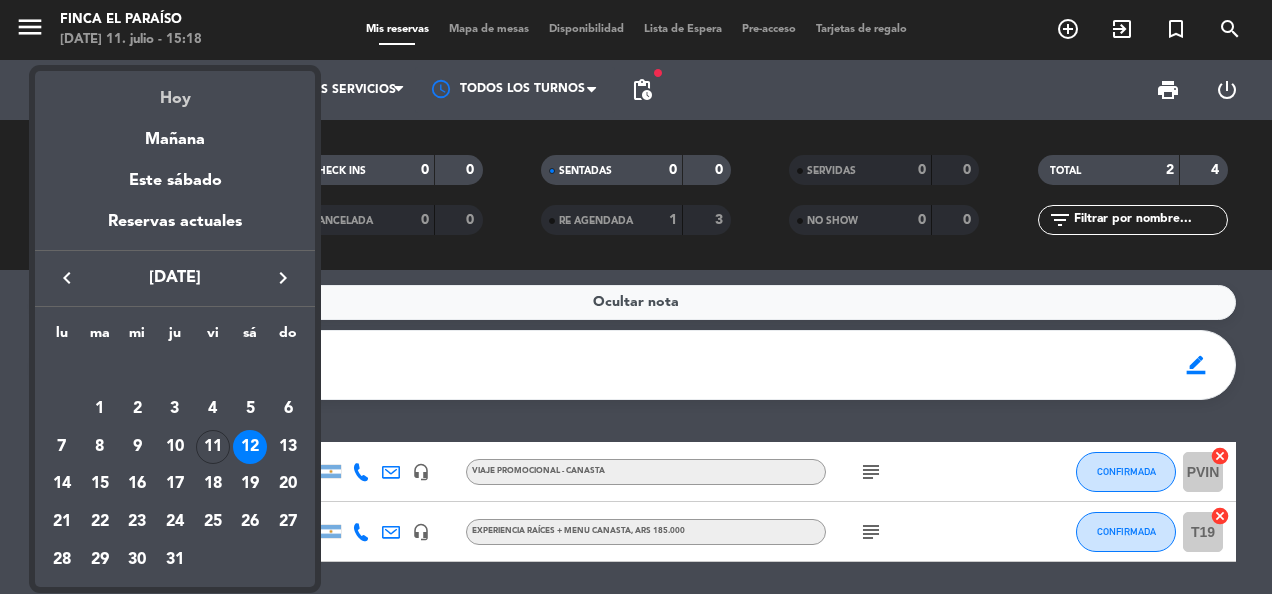 click on "Hoy" at bounding box center (175, 91) 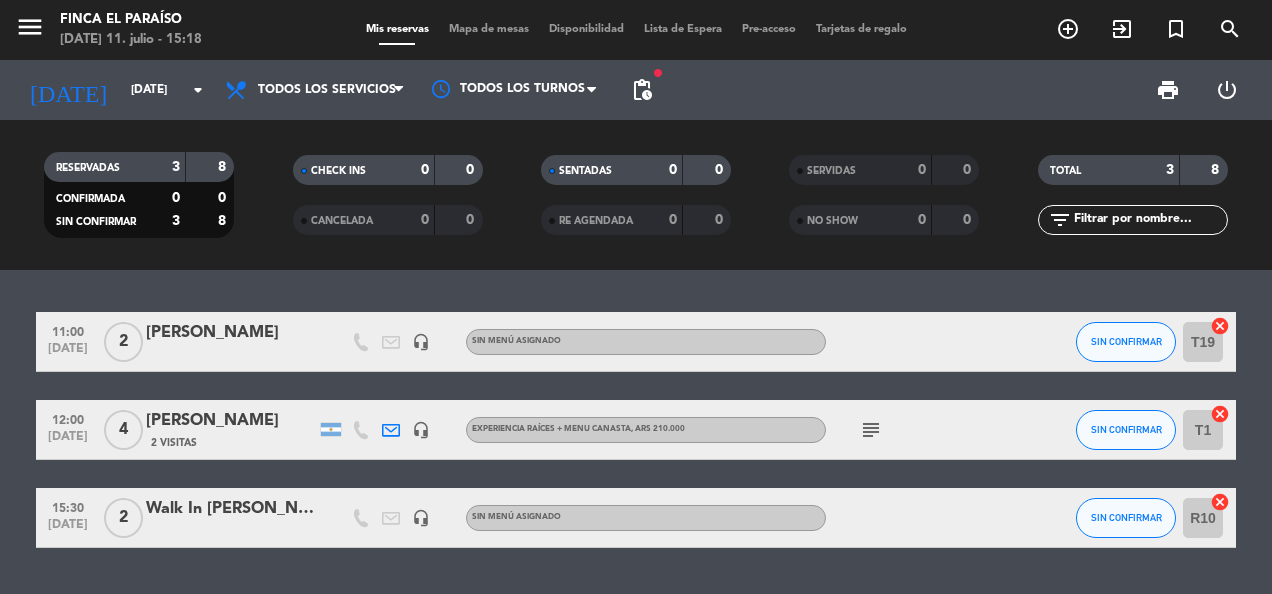 click on "[PERSON_NAME]" 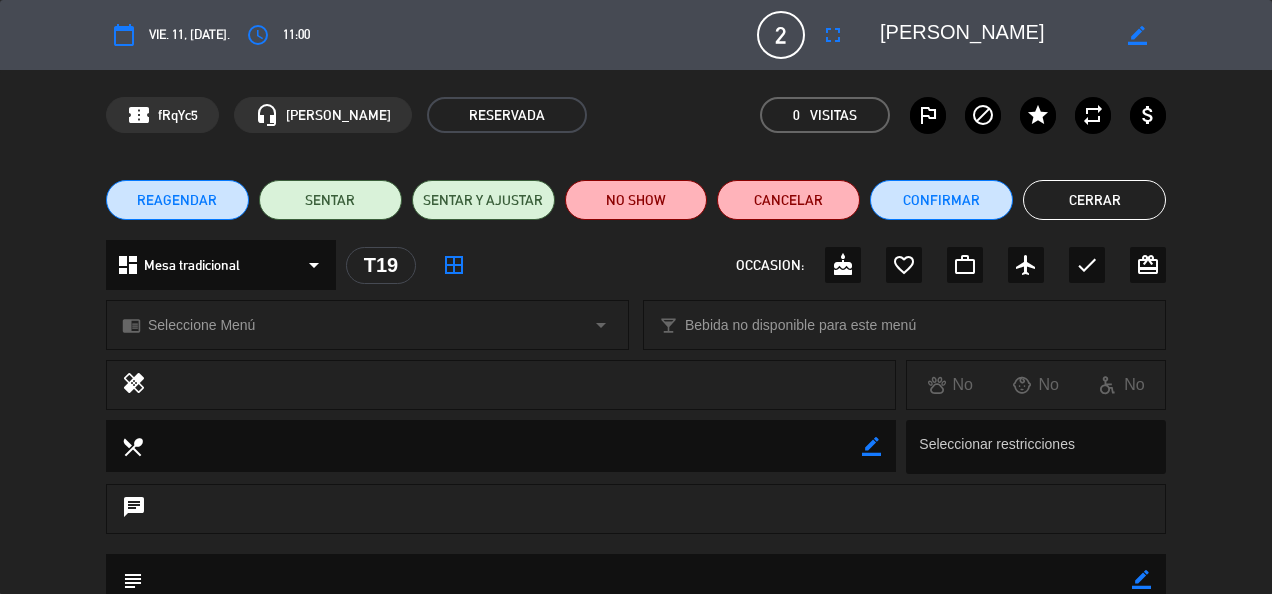 click on "REAGENDAR   SENTAR   SENTAR Y AJUSTAR   NO SHOW   Cancelar   Confirmar   Cerrar" 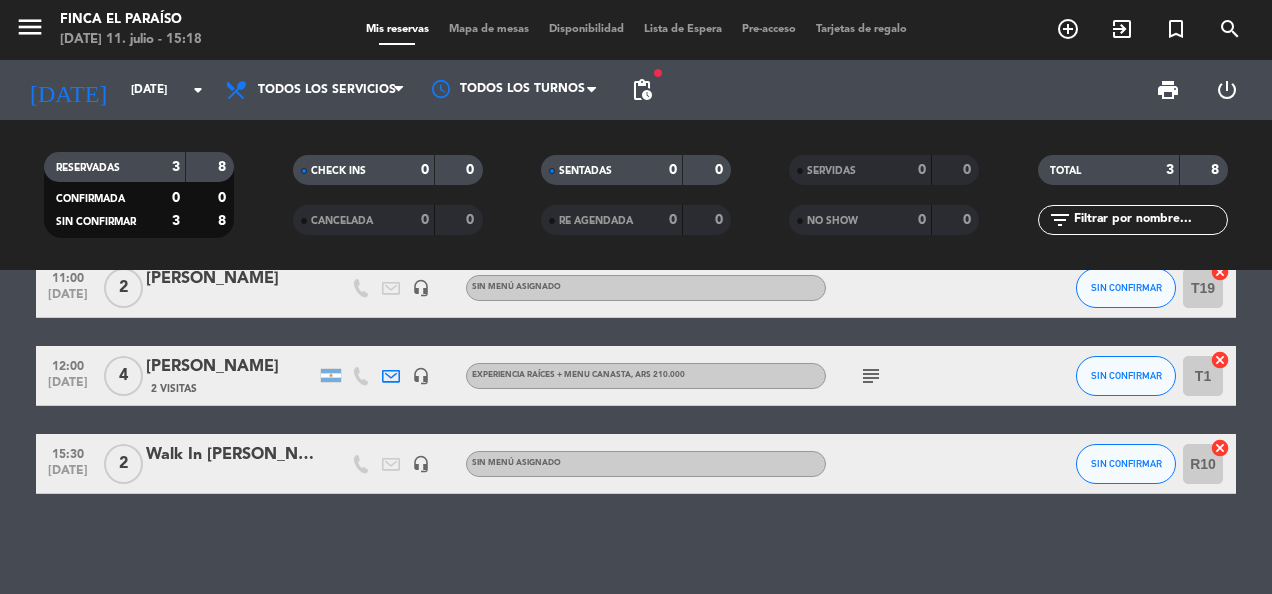 scroll, scrollTop: 46, scrollLeft: 0, axis: vertical 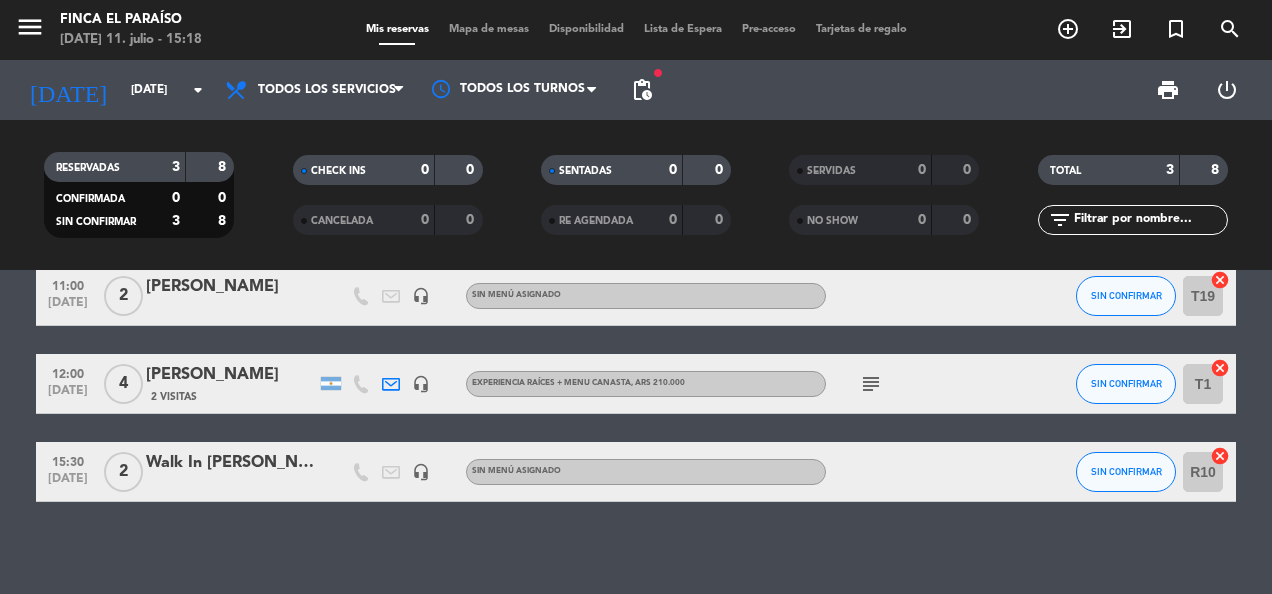 click 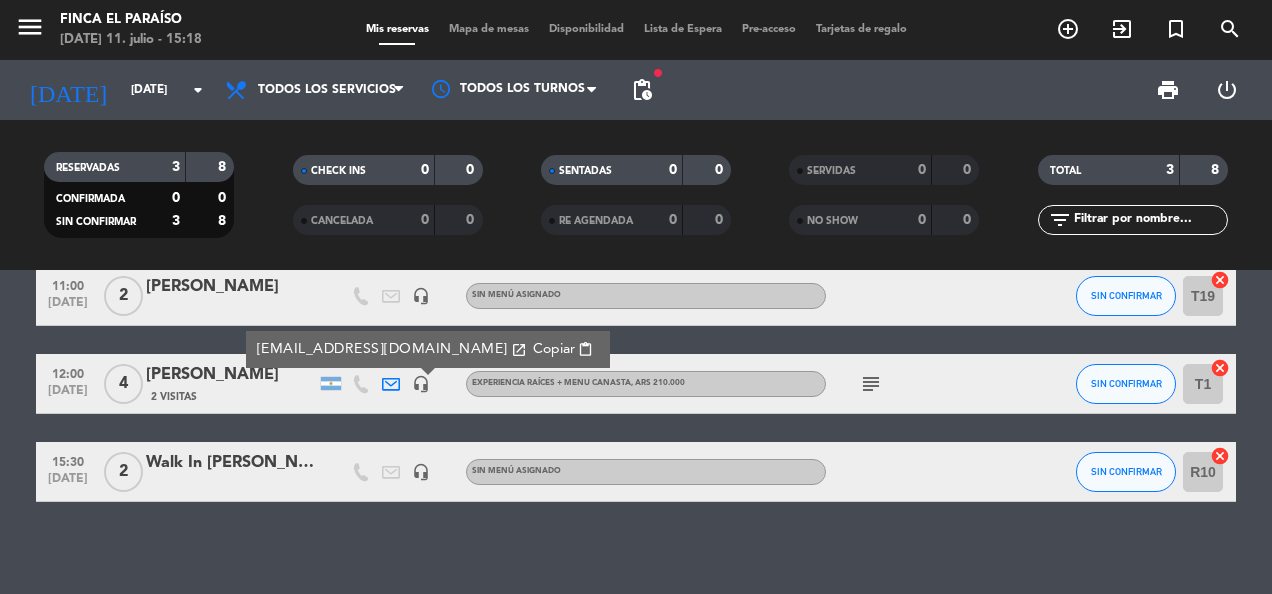 click on "12:00   [DATE]   4   [PERSON_NAME]   2 Visitas   [EMAIL_ADDRESS][DOMAIN_NAME]  open_in_new Copiar content_paste  headset_mic   EXPERIENCIA RAÍCES + MENU CANASTA , ARS 210.000  subject  SIN CONFIRMAR T1  cancel" 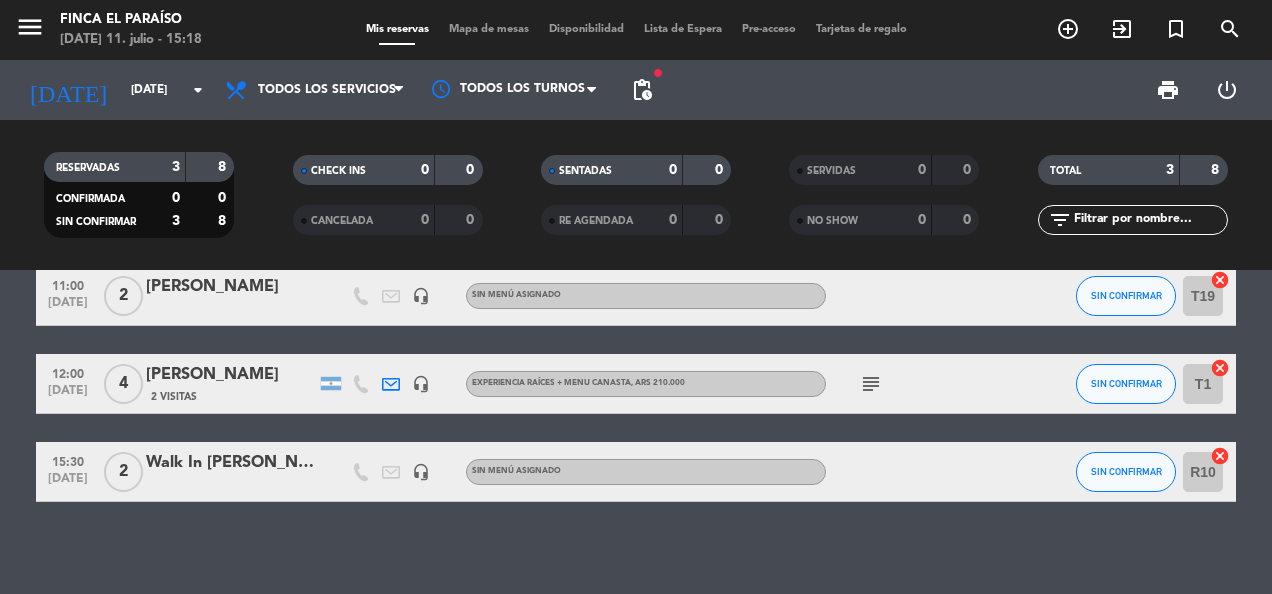 click on "[PERSON_NAME]" 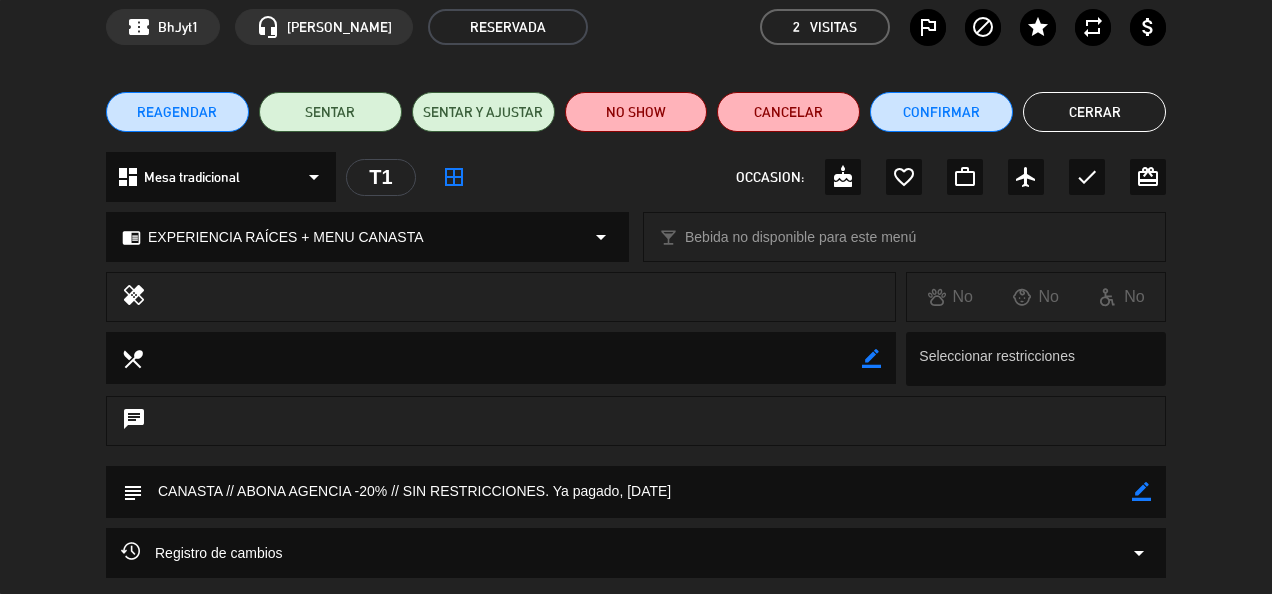 scroll, scrollTop: 0, scrollLeft: 0, axis: both 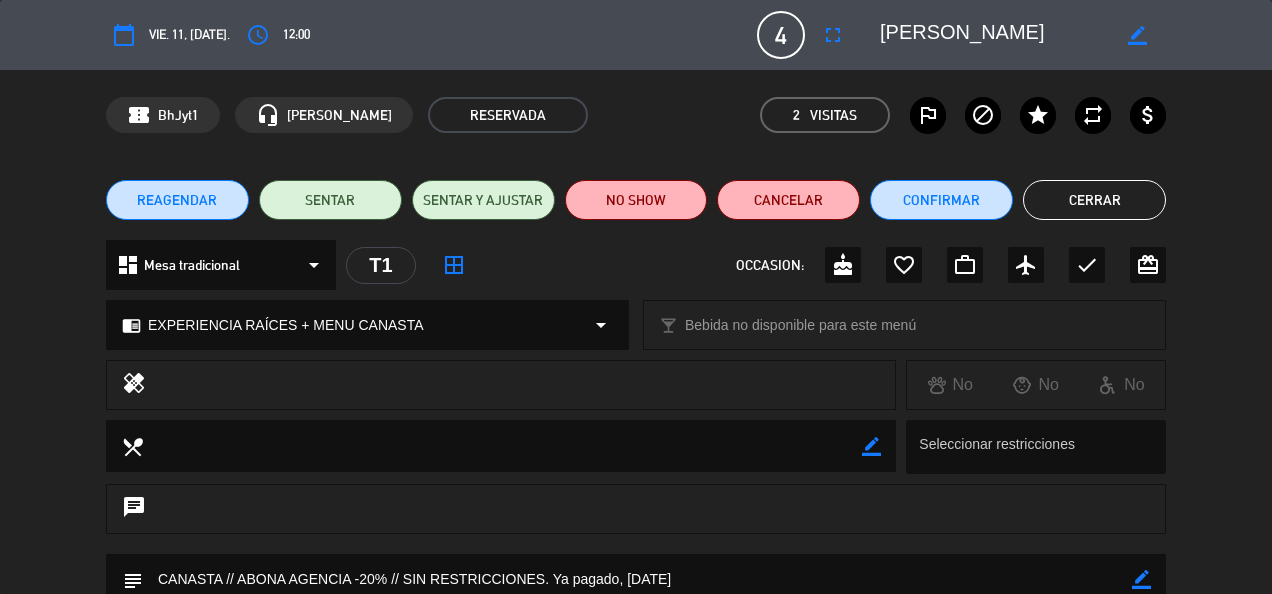 click on "Cerrar" 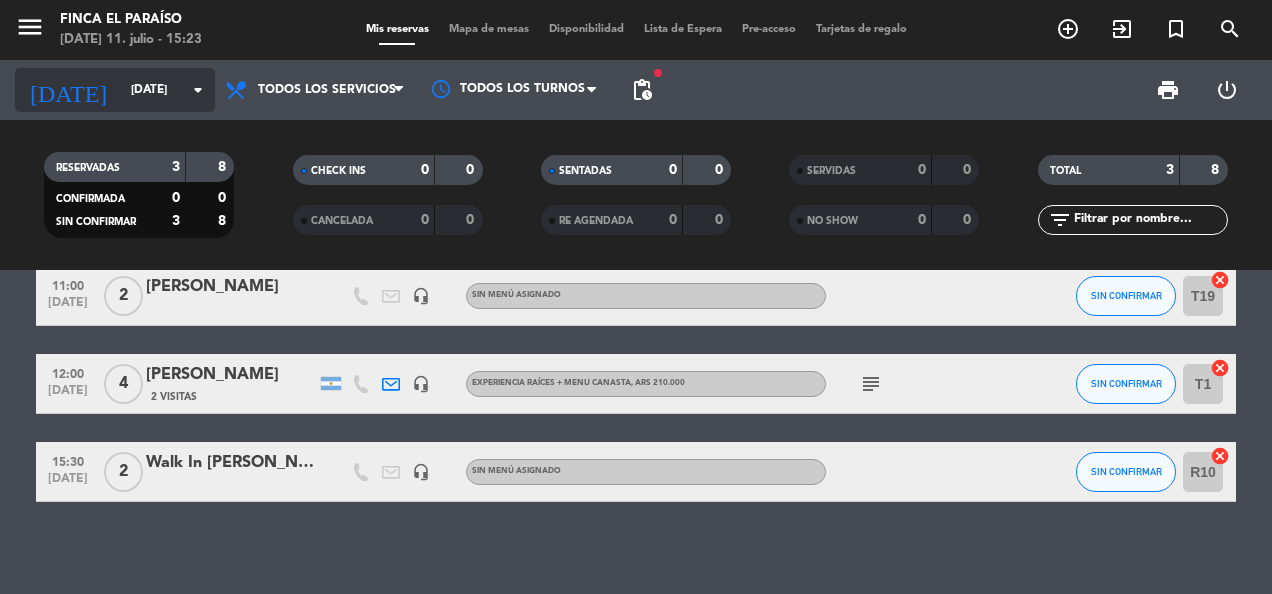 click on "[DATE]" 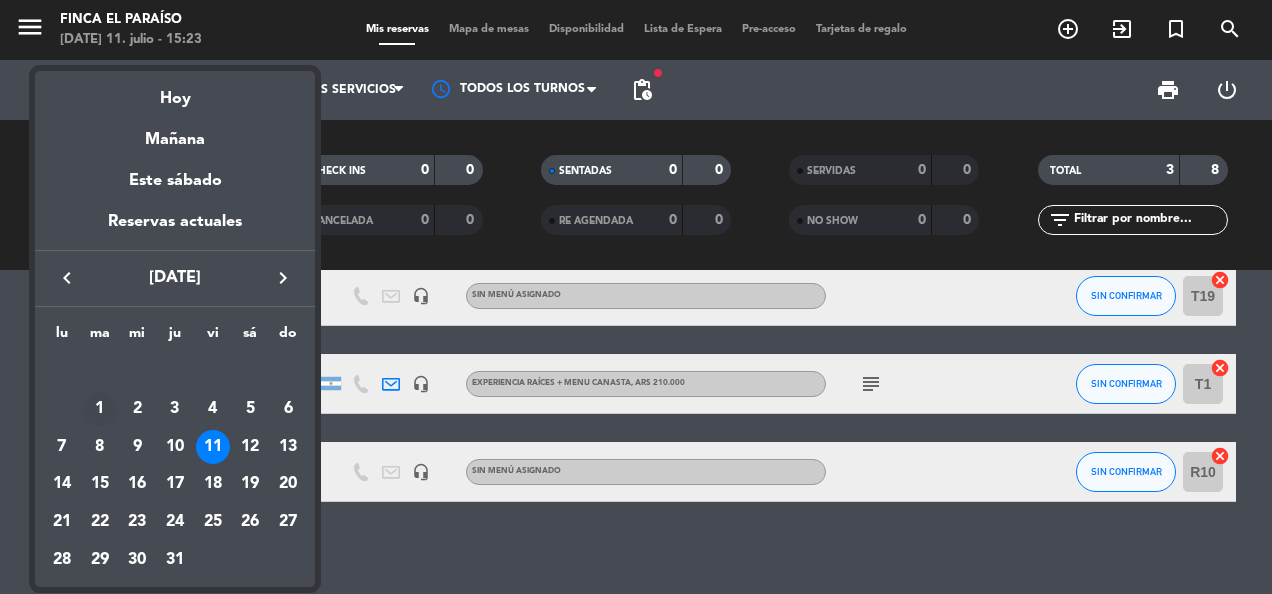 click on "1" at bounding box center (100, 409) 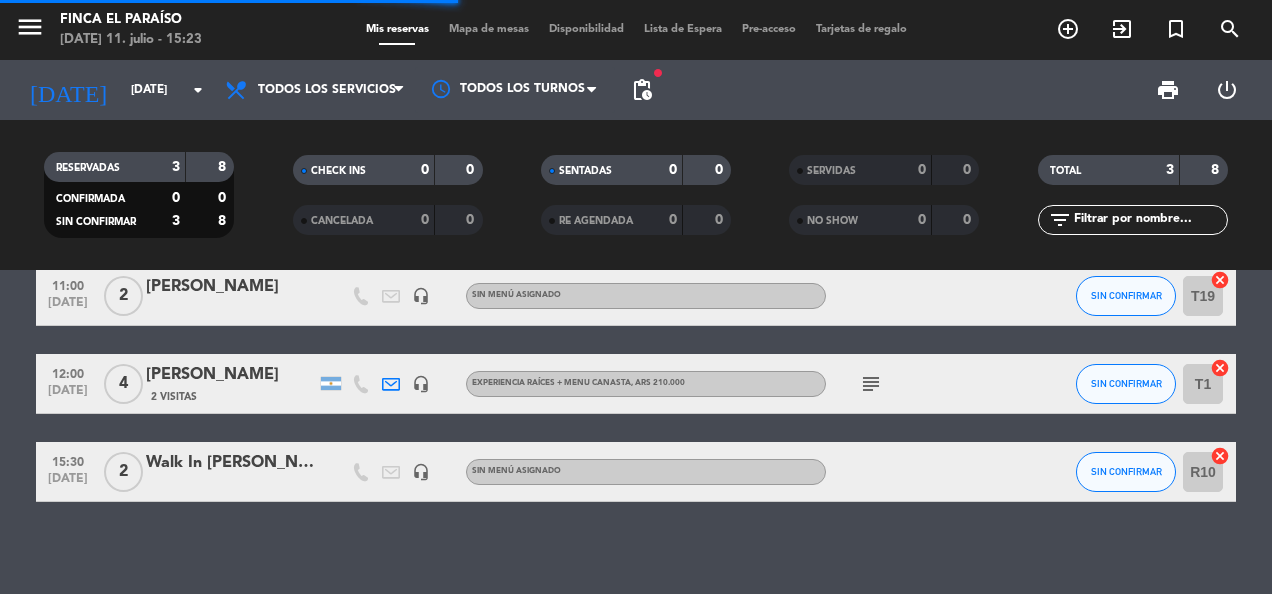 scroll, scrollTop: 0, scrollLeft: 0, axis: both 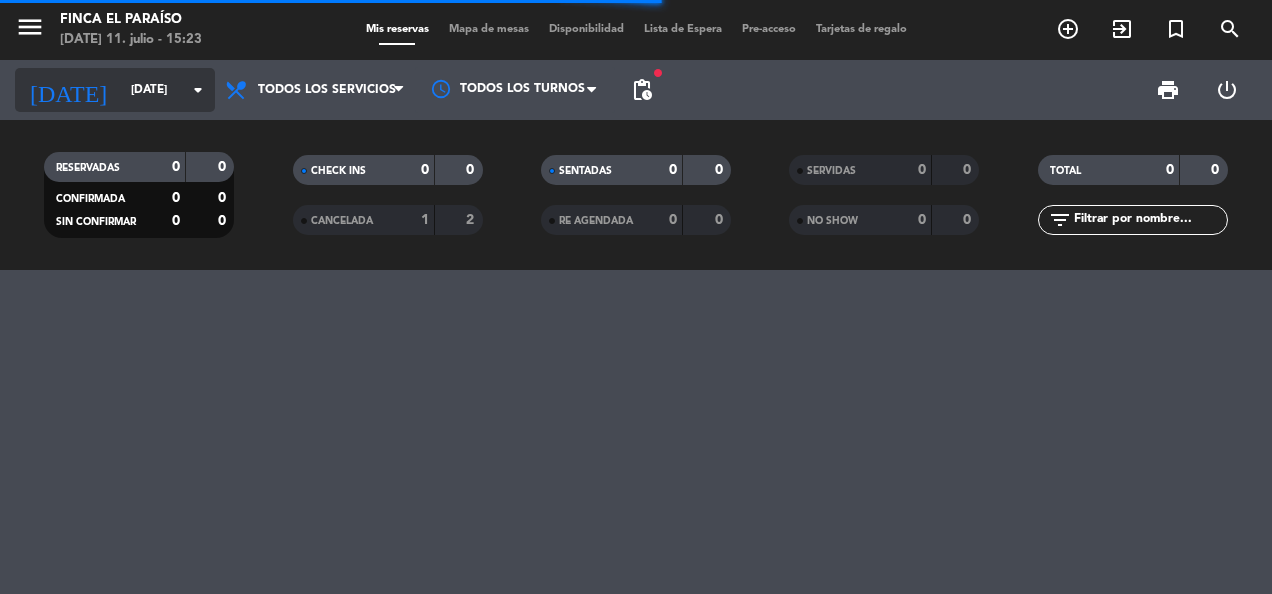 click on "[DATE]" 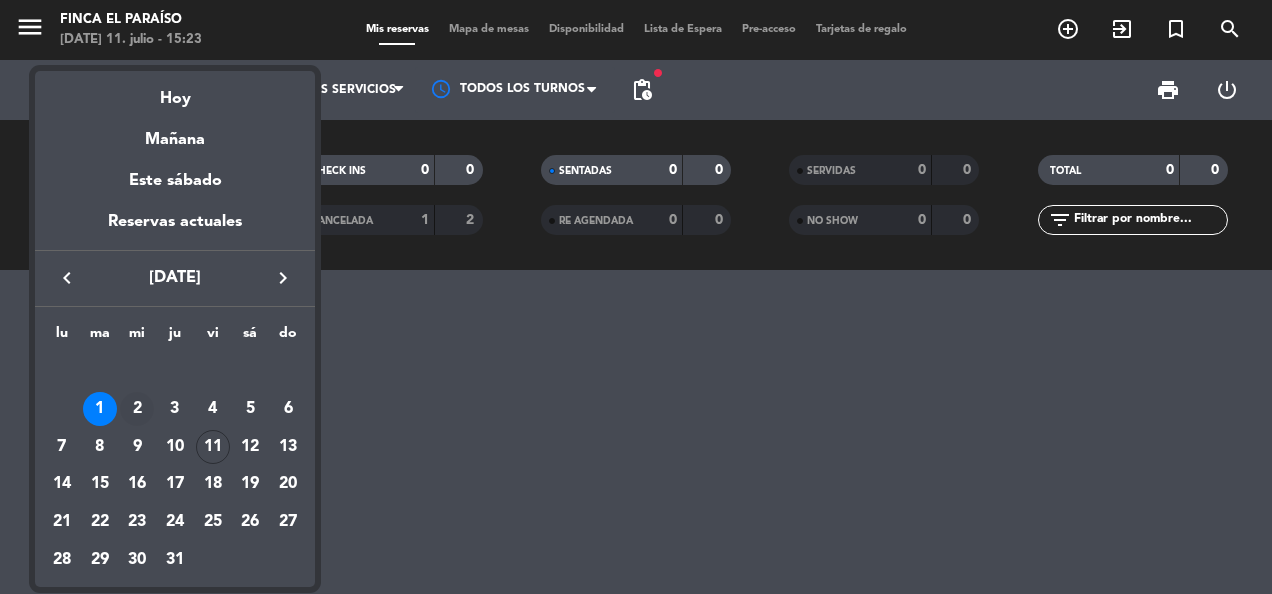 click on "2" at bounding box center (137, 409) 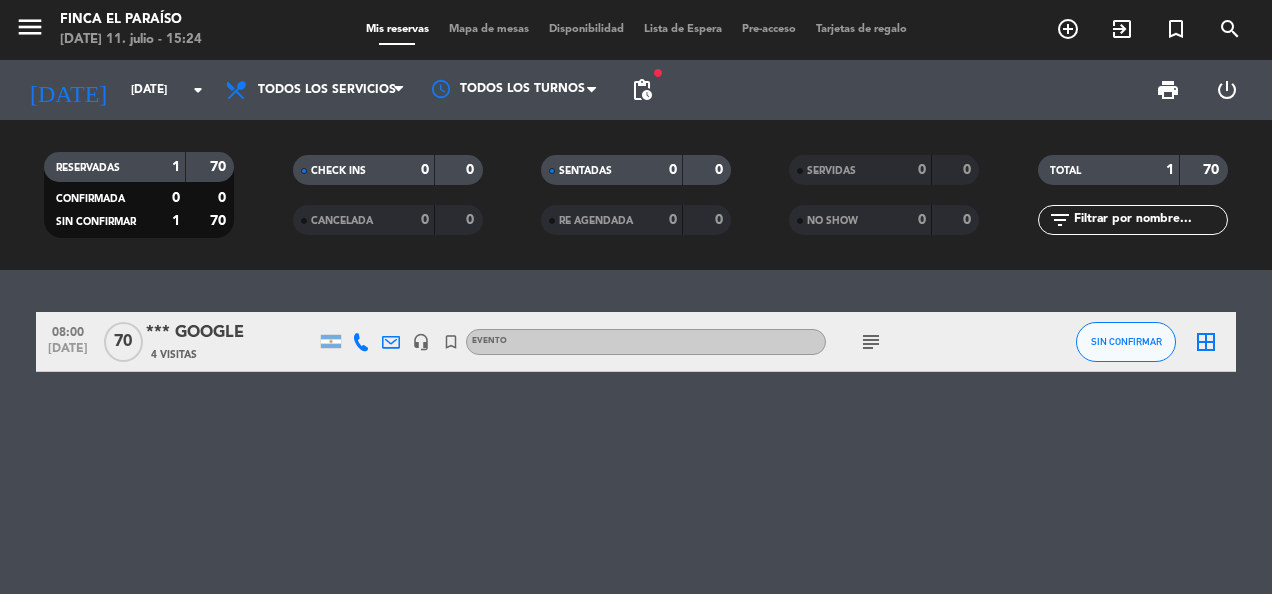 click on "menu  Finca El Paraíso   [DATE] 11. julio - 15:24   Mis reservas   Mapa de mesas   Disponibilidad   Lista de Espera   Pre-acceso   Tarjetas de regalo  add_circle_outline exit_to_app turned_in_not search" 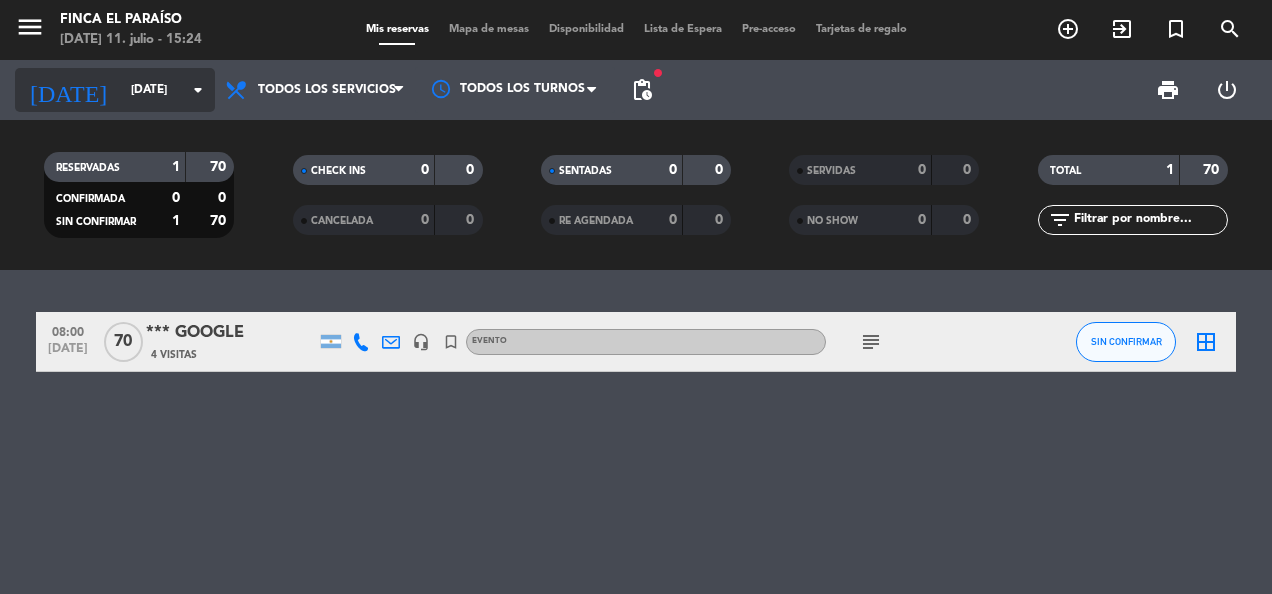 click on "[DATE]" 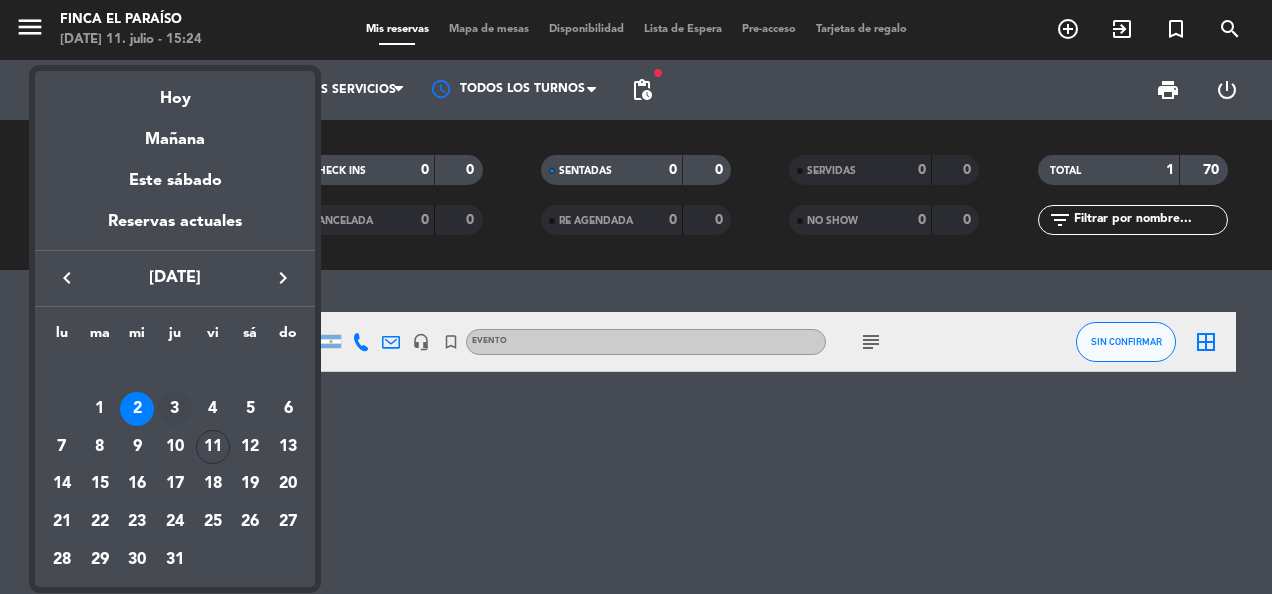 click on "3" at bounding box center [175, 409] 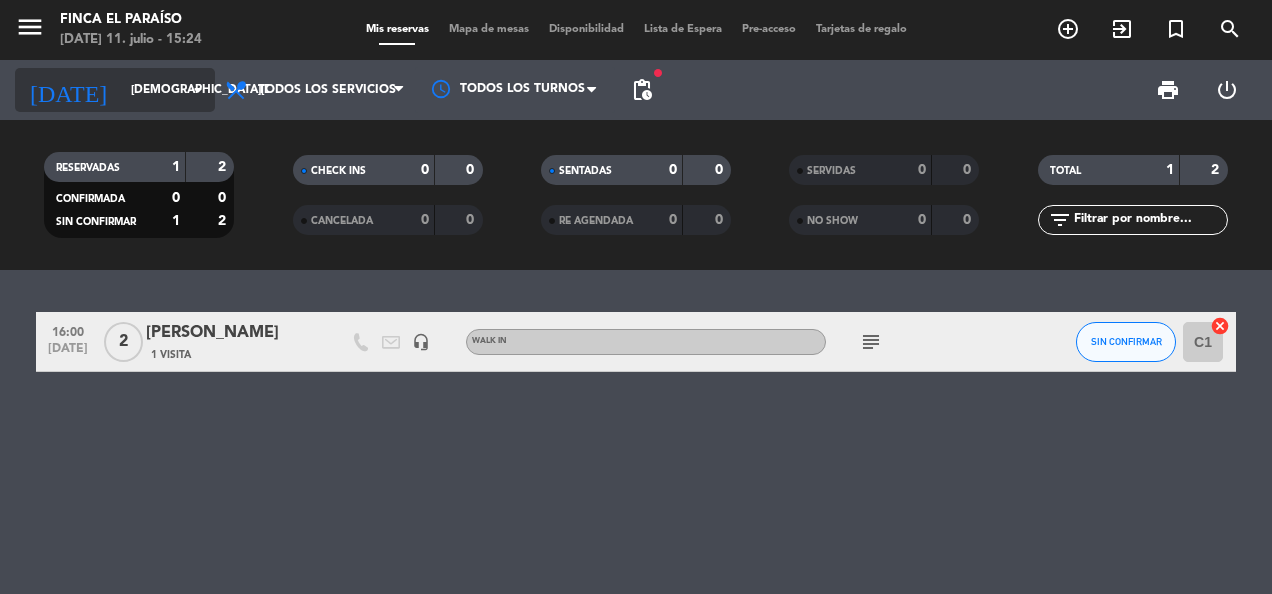 click on "[DEMOGRAPHIC_DATA][DATE]" 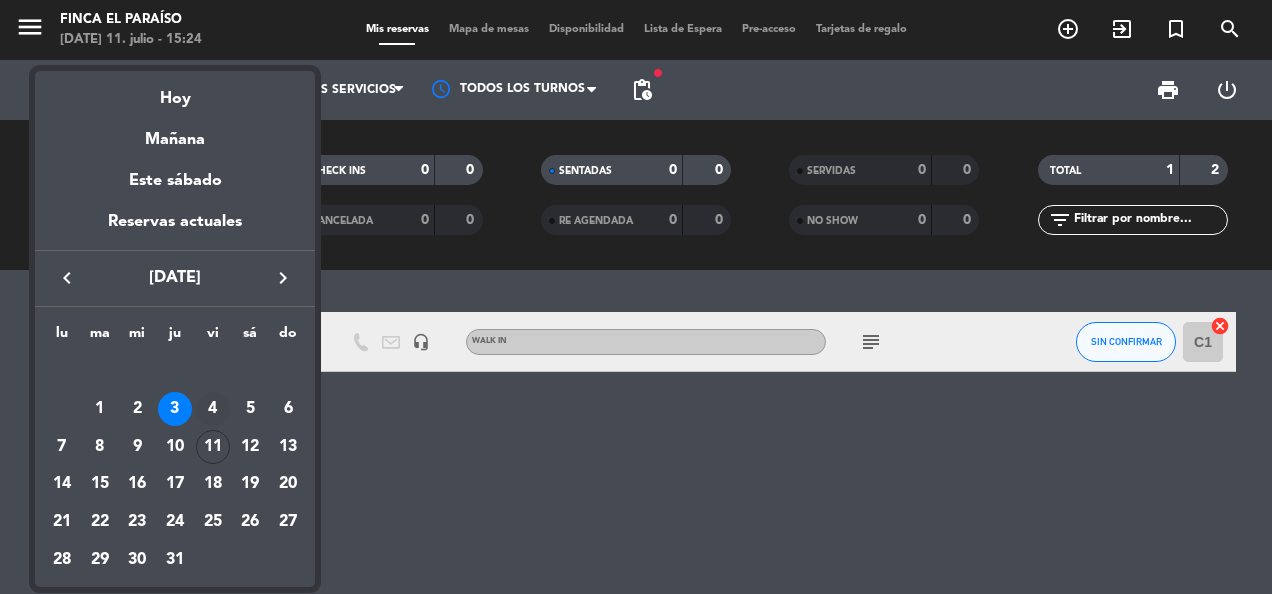 click on "4" at bounding box center (213, 409) 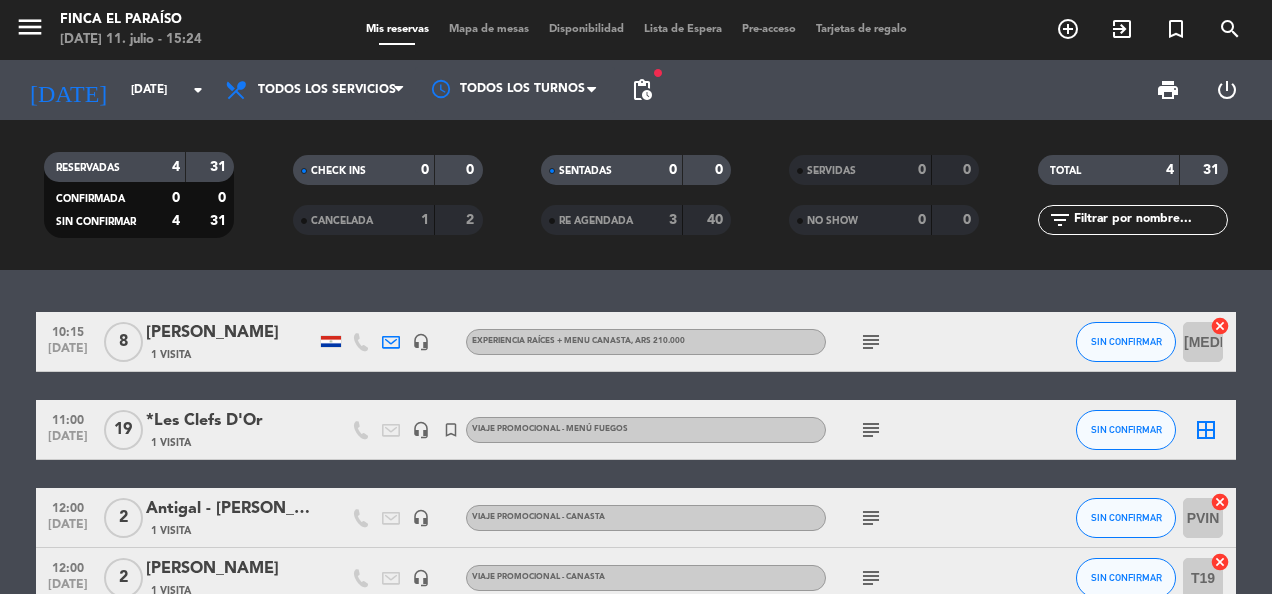 scroll, scrollTop: 26, scrollLeft: 0, axis: vertical 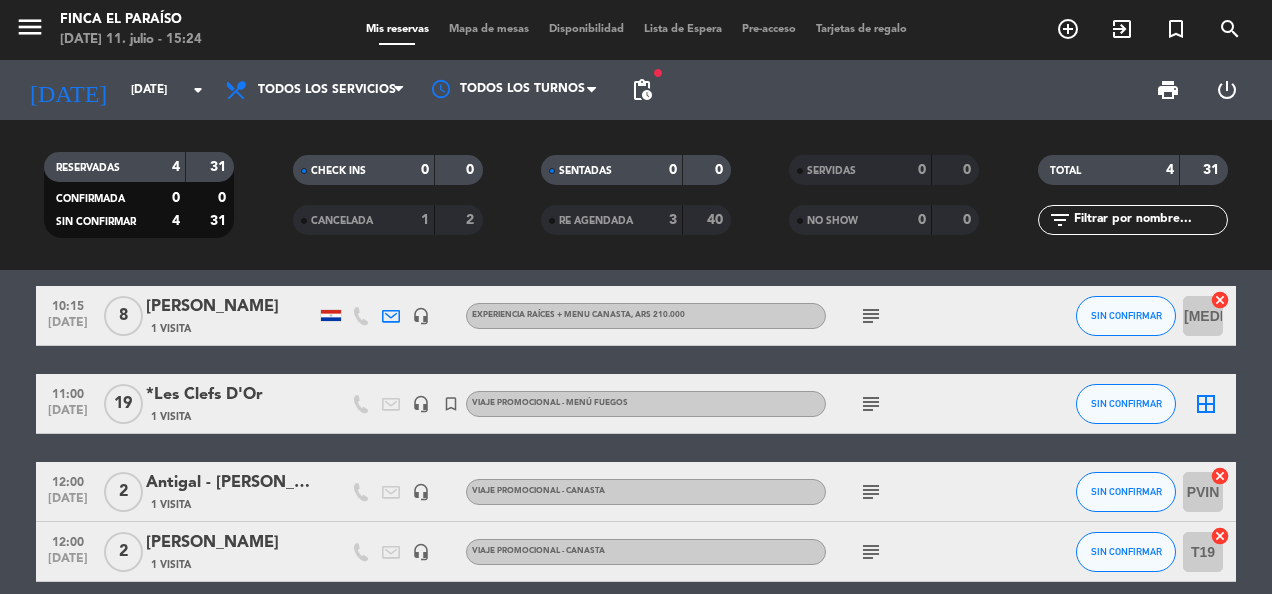 click on "*Les Clefs D'Or" 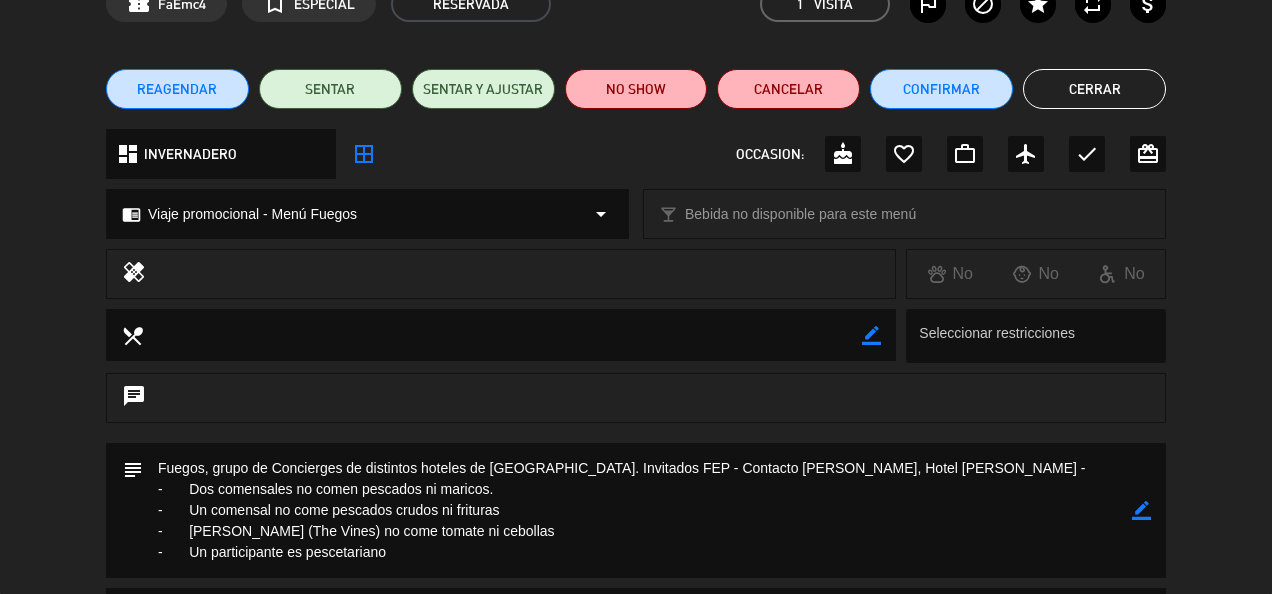 scroll, scrollTop: 0, scrollLeft: 0, axis: both 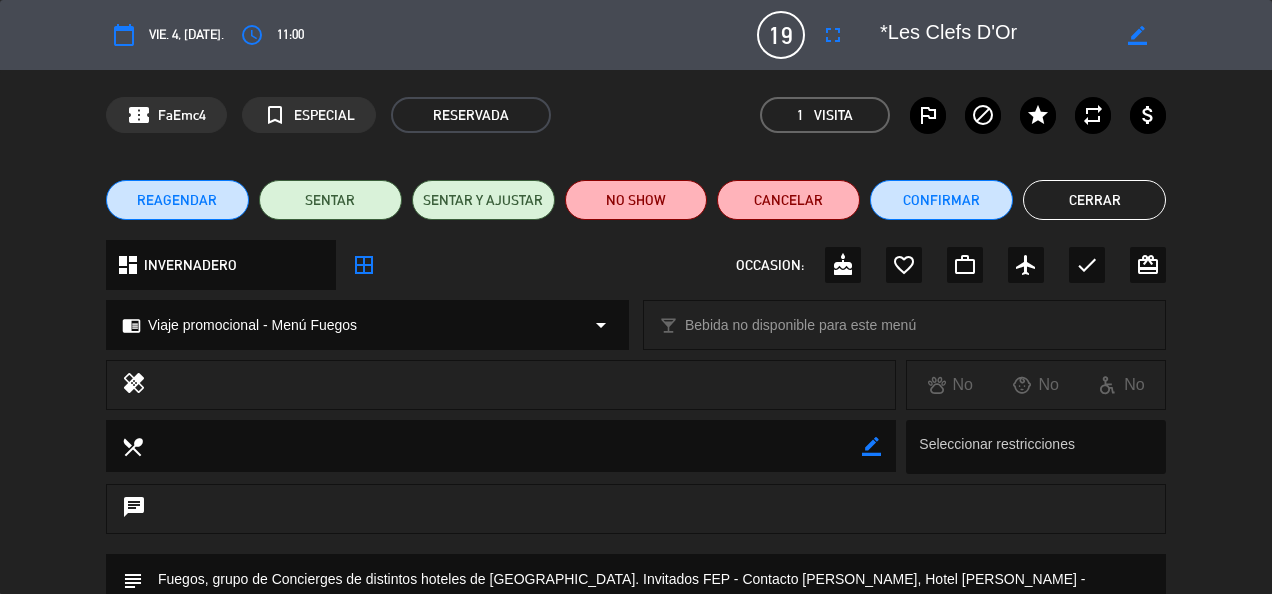 click on "Cerrar" 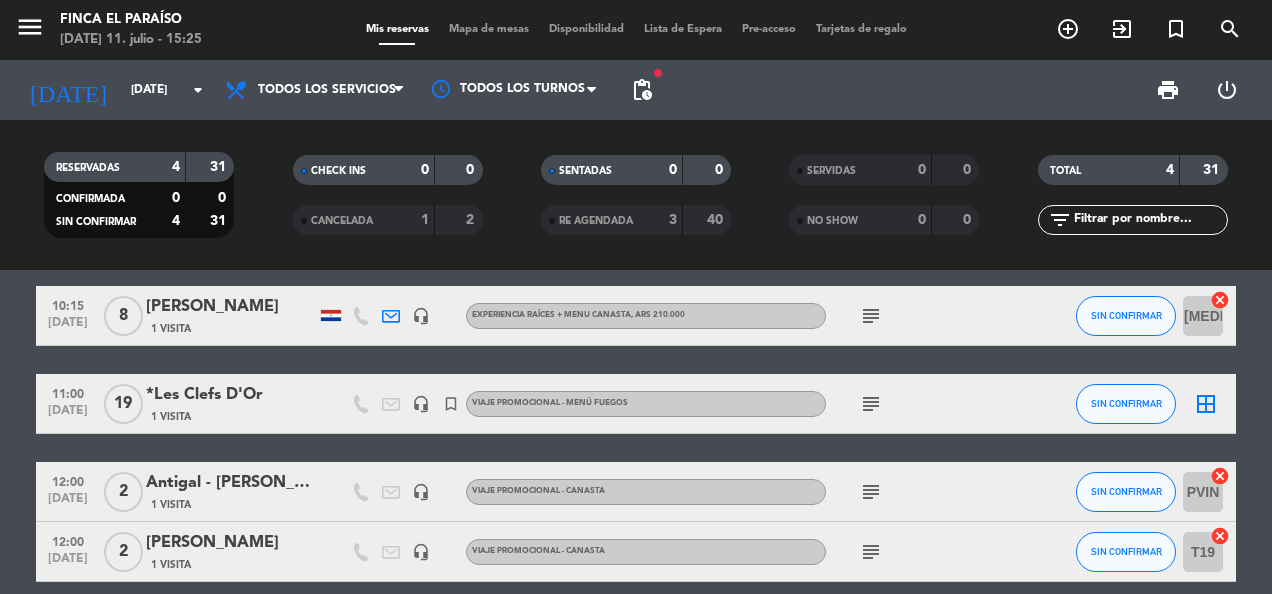 scroll, scrollTop: 114, scrollLeft: 0, axis: vertical 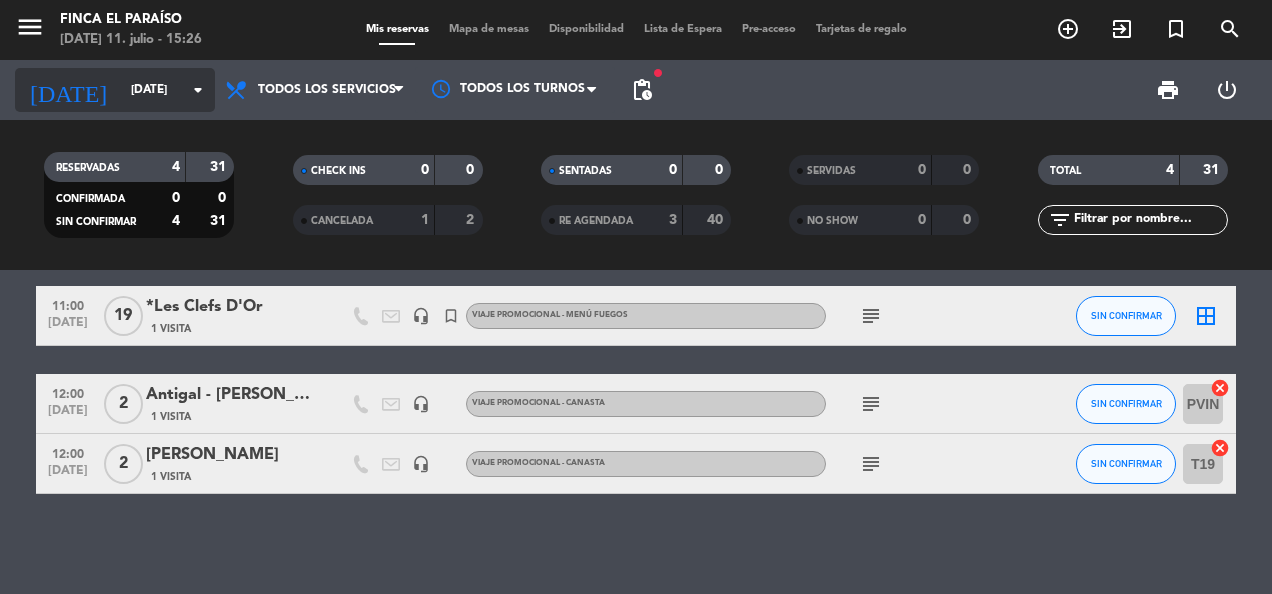 click on "[DATE]" 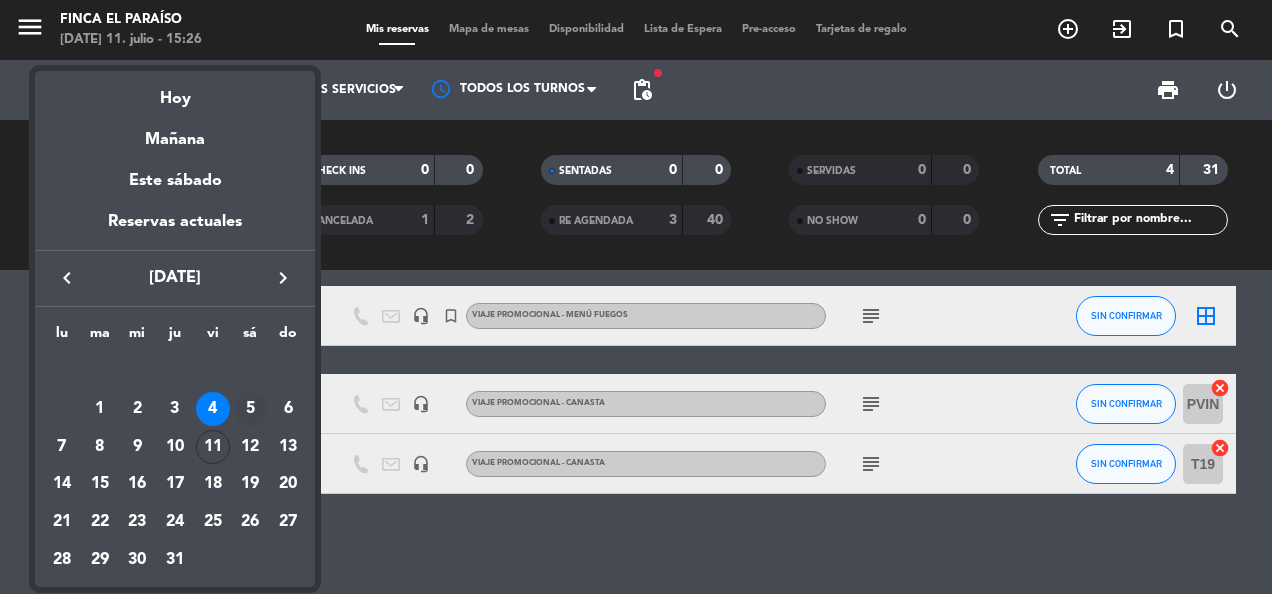 click on "5" at bounding box center [250, 409] 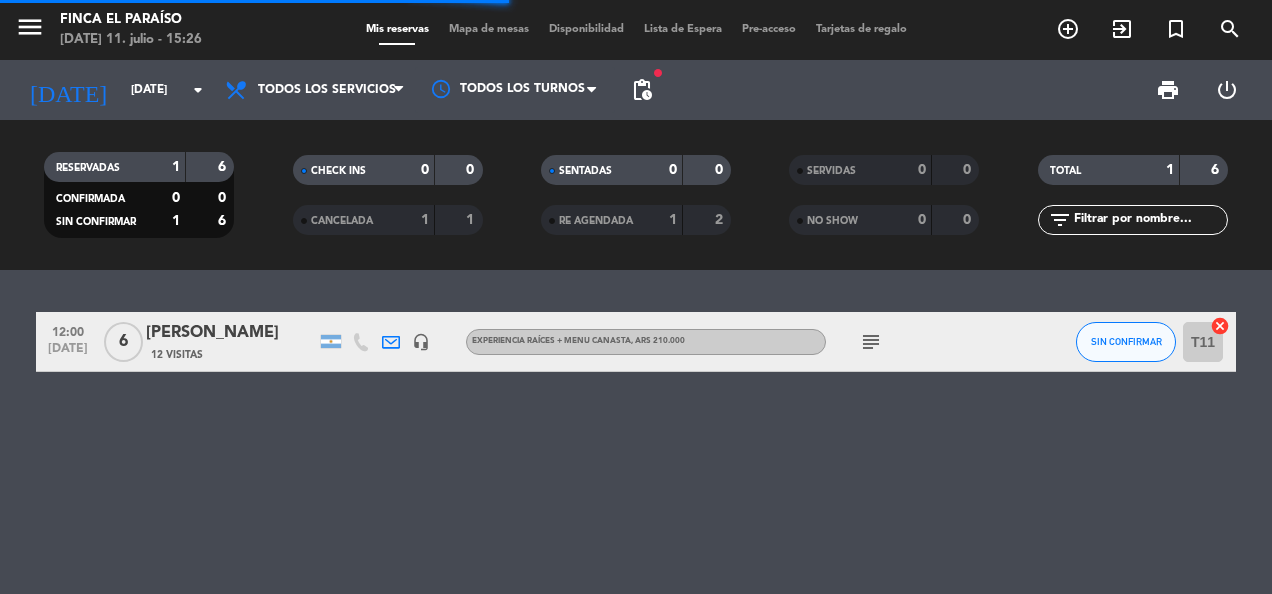 scroll, scrollTop: 0, scrollLeft: 0, axis: both 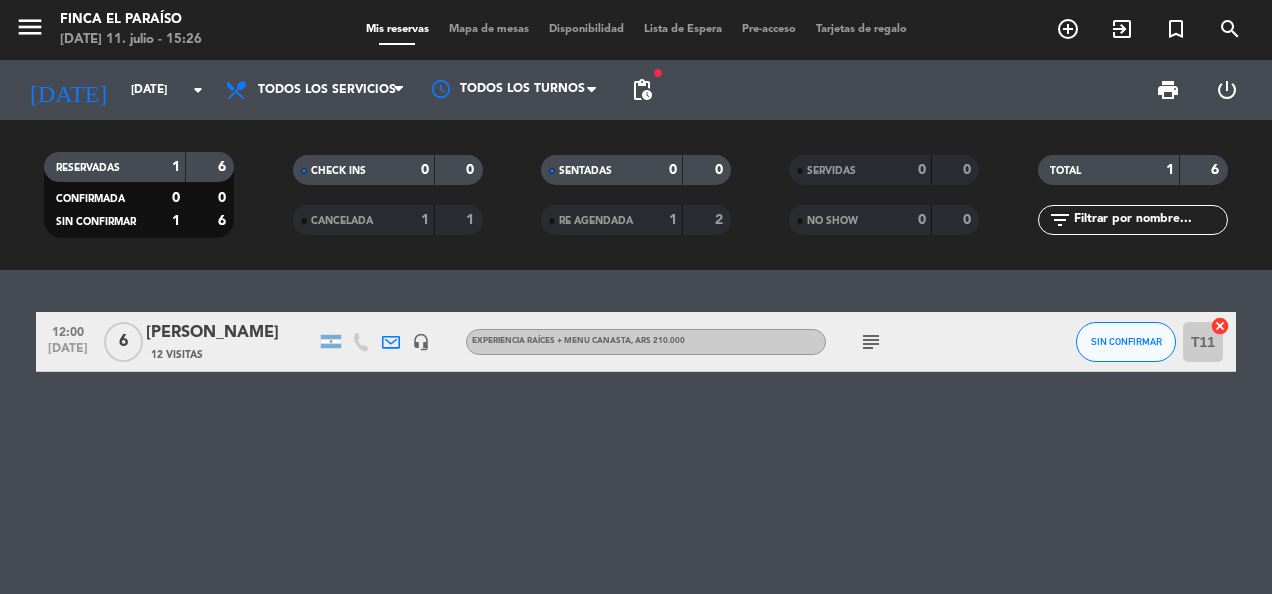 click 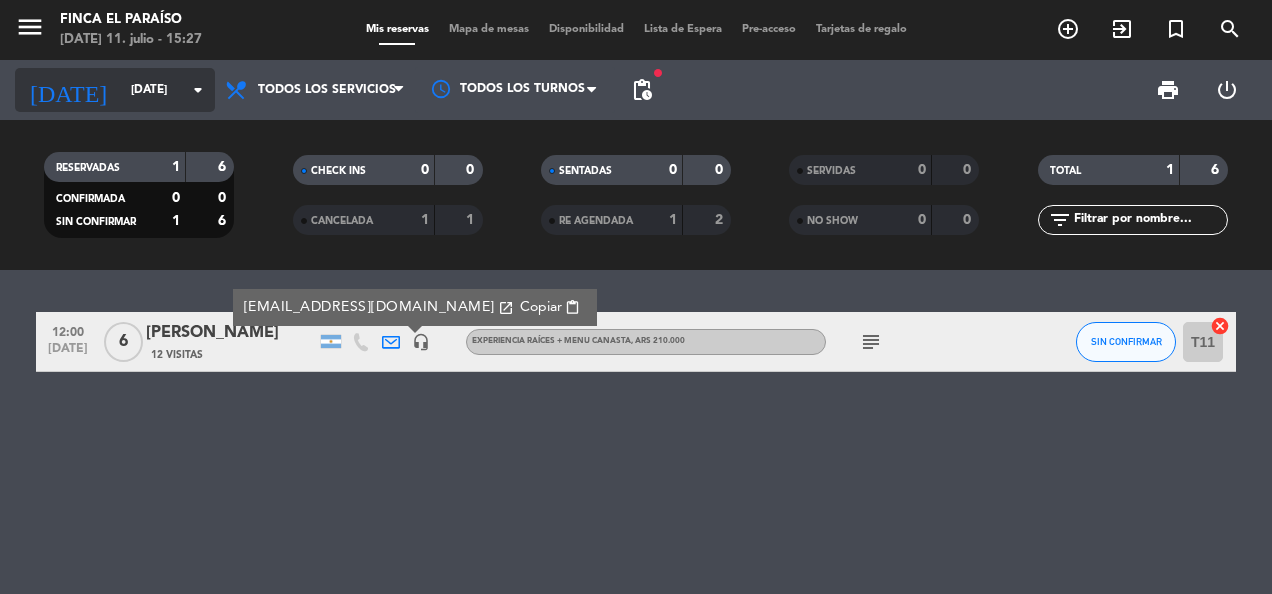 drag, startPoint x: 142, startPoint y: 63, endPoint x: 130, endPoint y: 76, distance: 17.691807 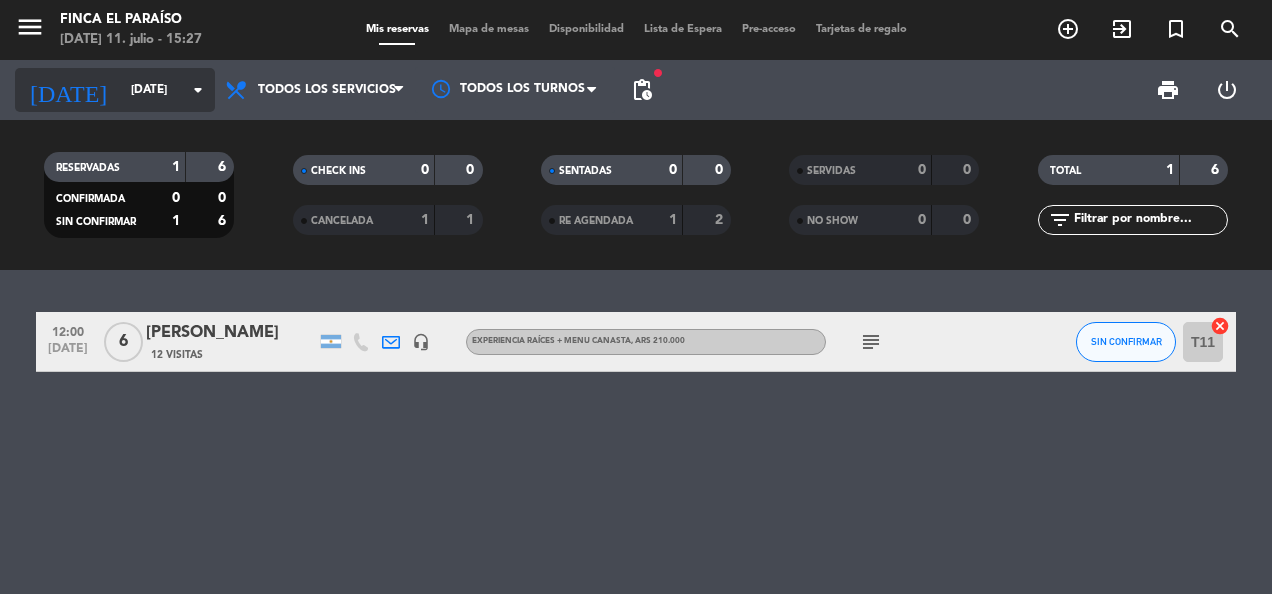click on "[DATE]" 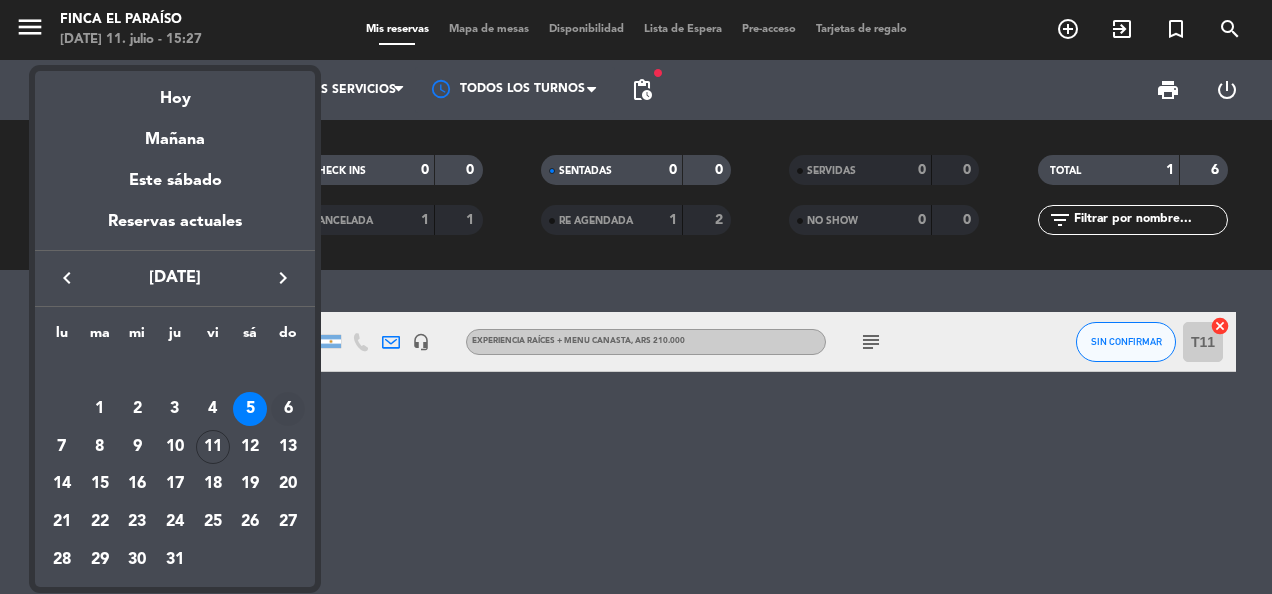 click on "6" at bounding box center (288, 409) 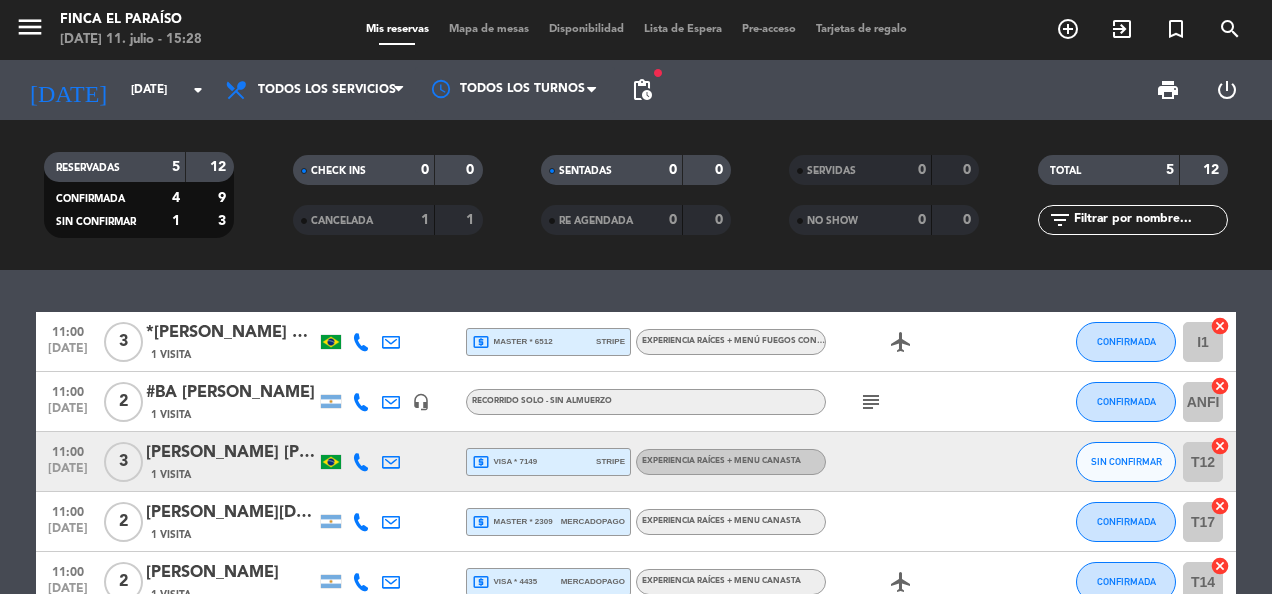 click 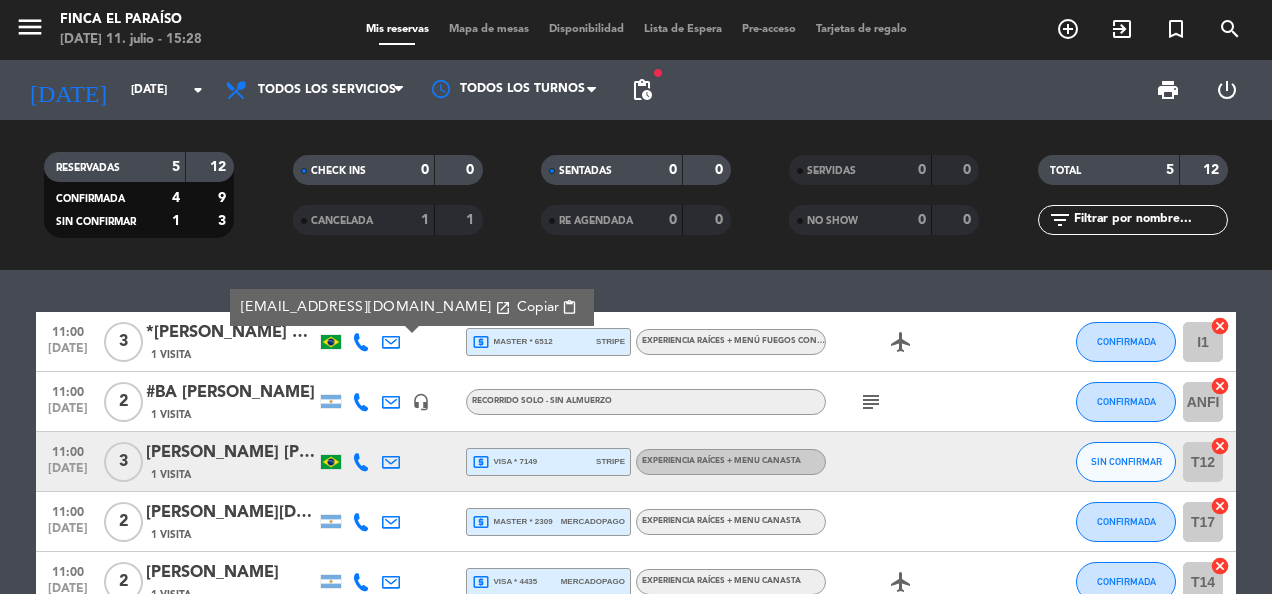 click 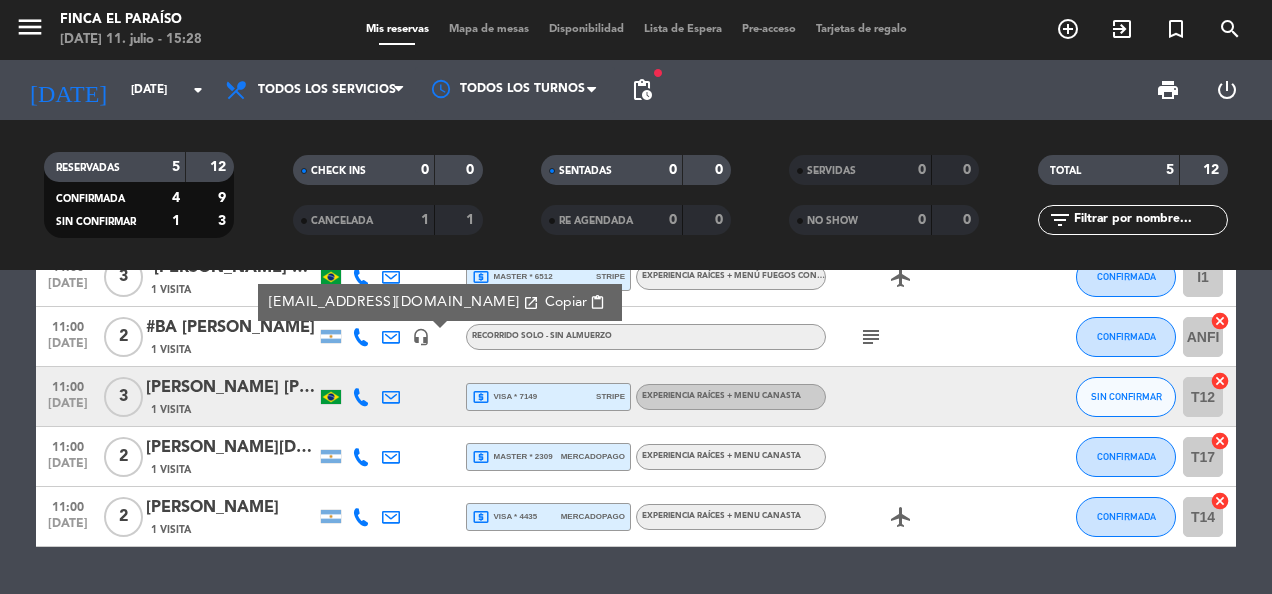 scroll, scrollTop: 68, scrollLeft: 0, axis: vertical 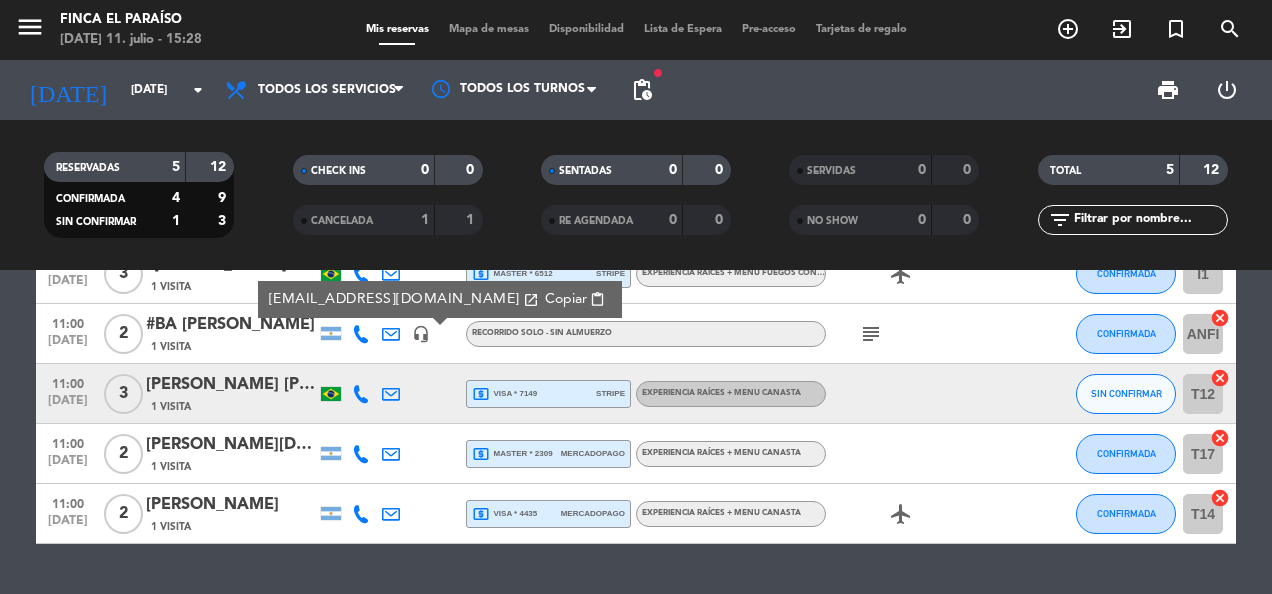 click on "[DATE]    [DATE] arrow_drop_down" 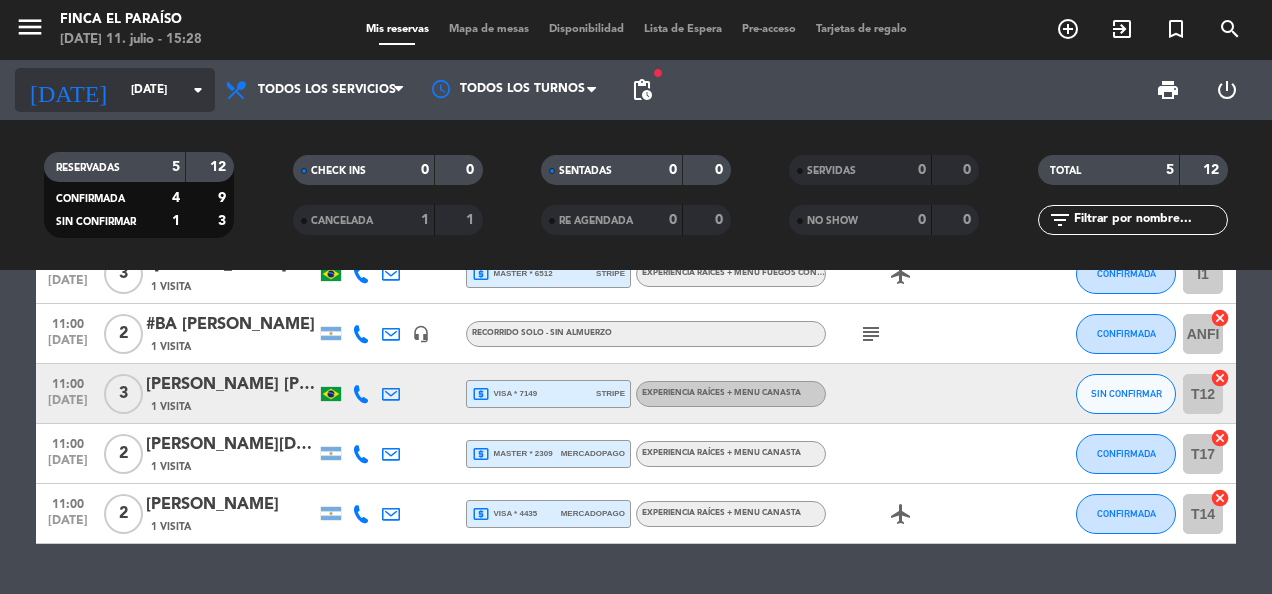 click on "[DATE]" 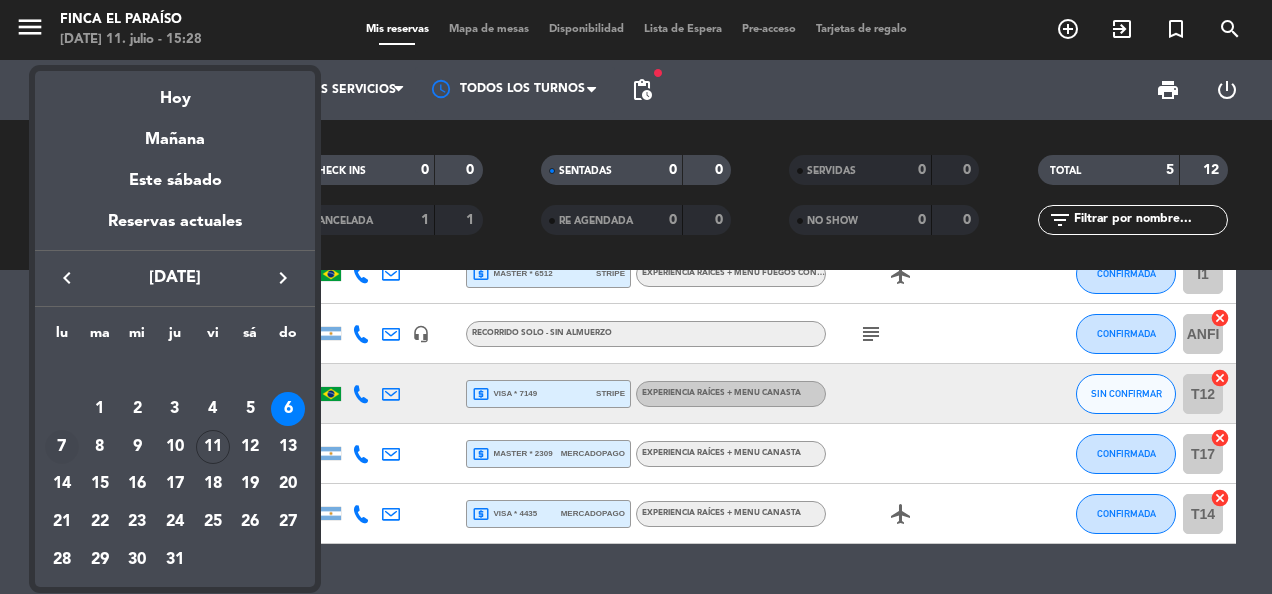 click on "7" at bounding box center [62, 447] 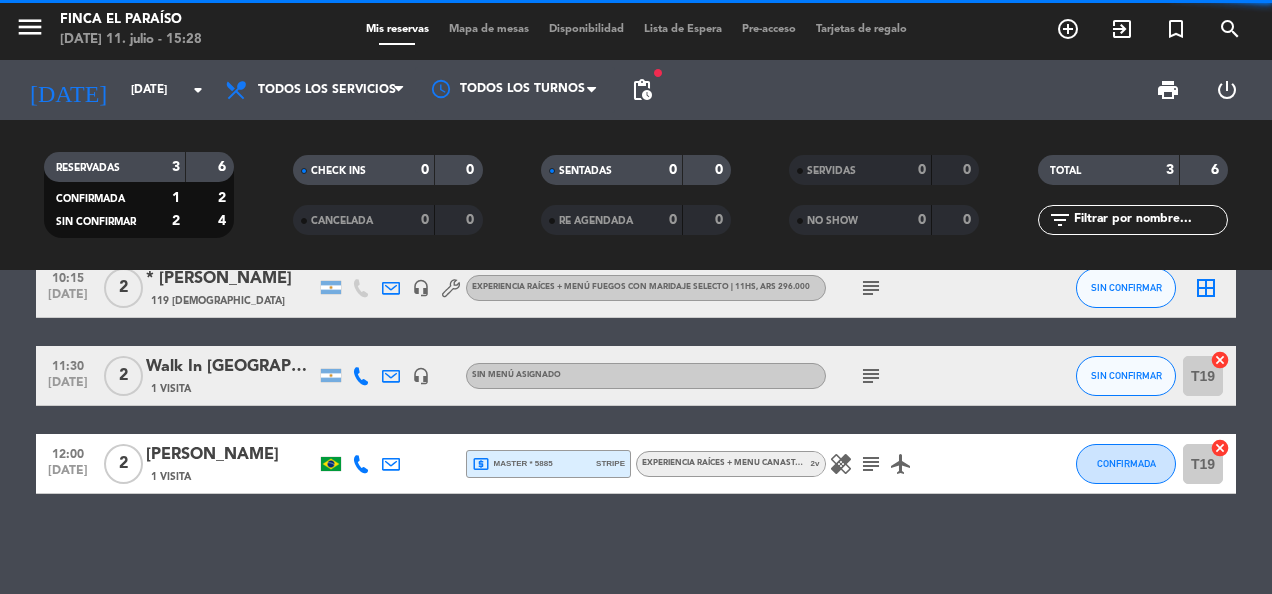 scroll, scrollTop: 0, scrollLeft: 0, axis: both 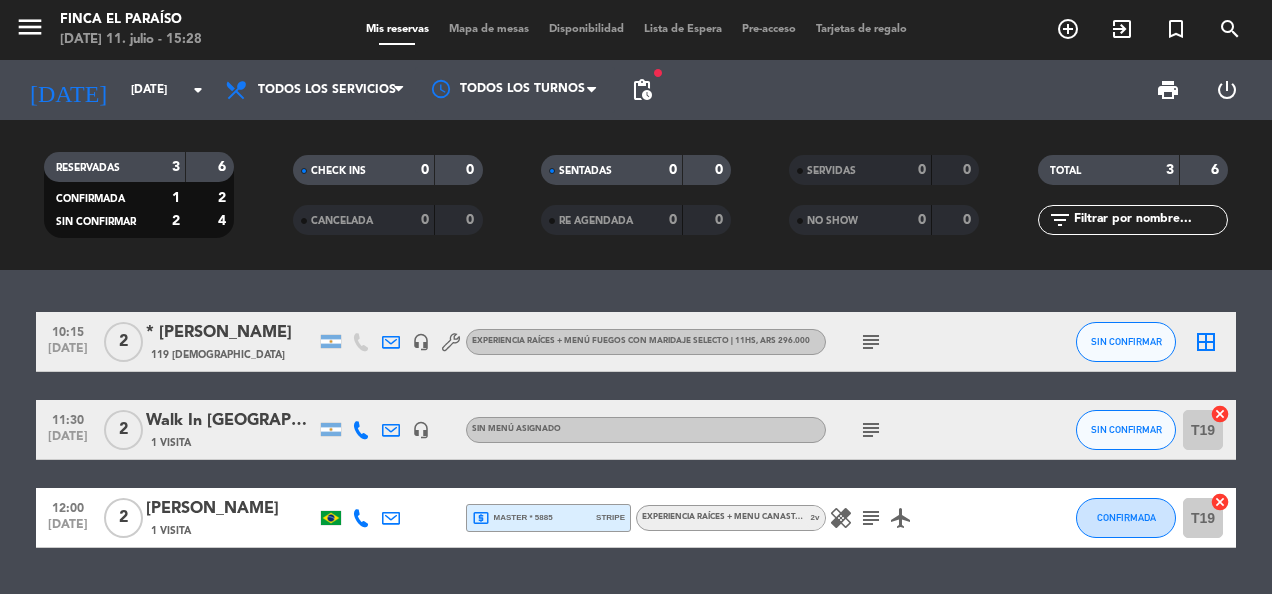 click 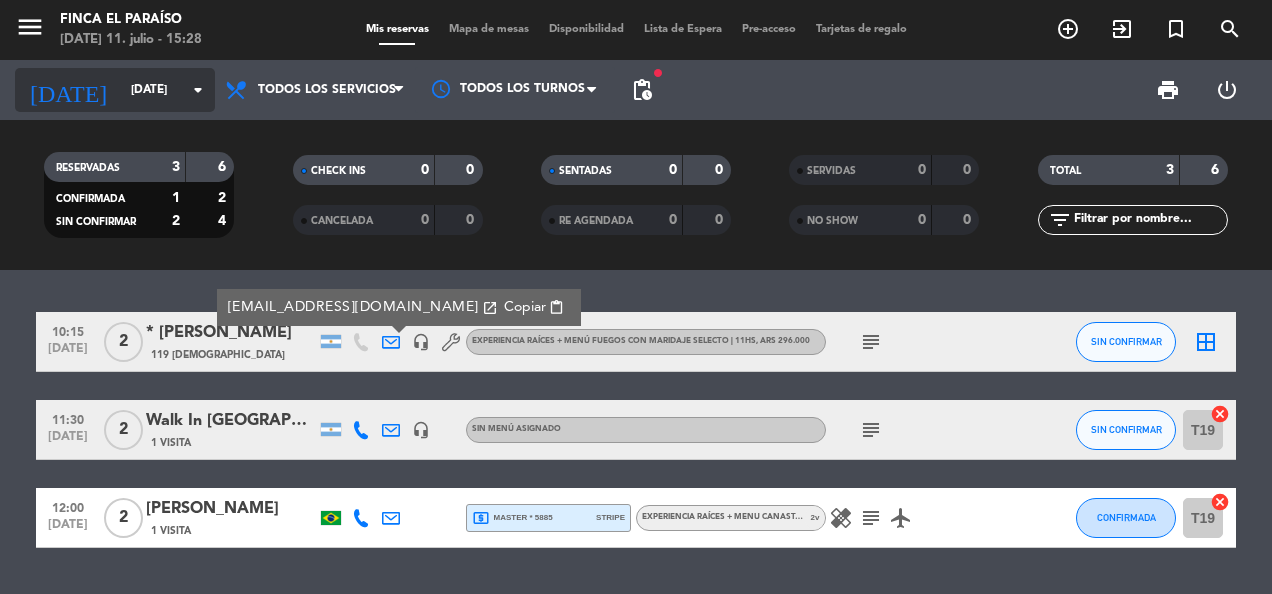 click on "[DATE]" 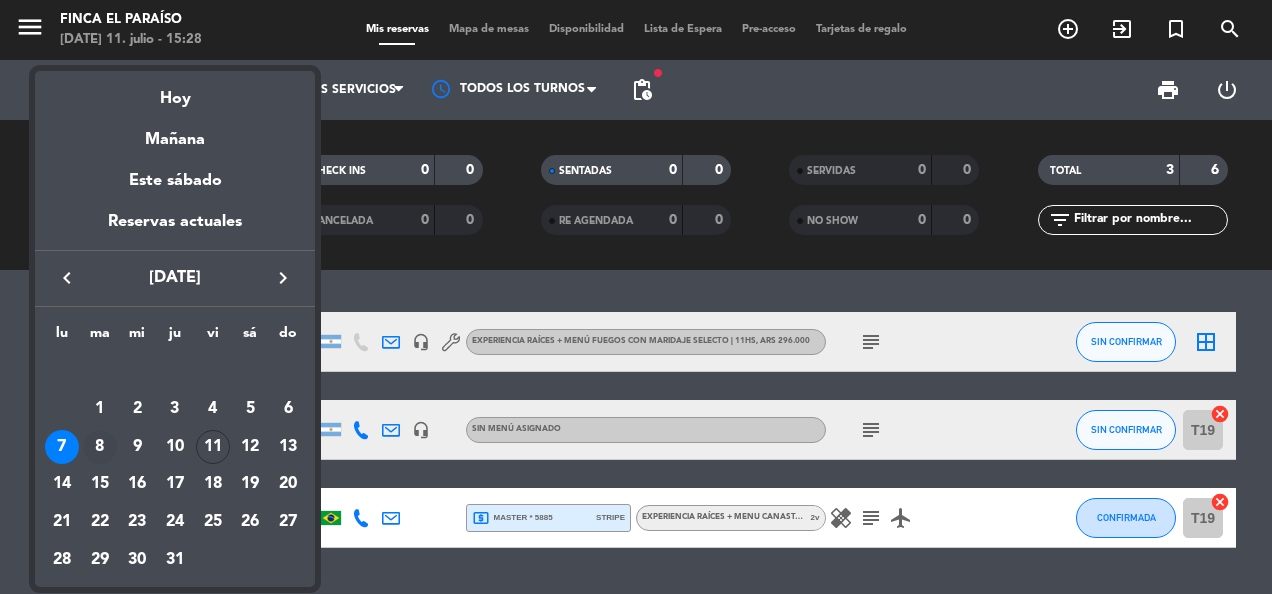 click on "8" at bounding box center [100, 447] 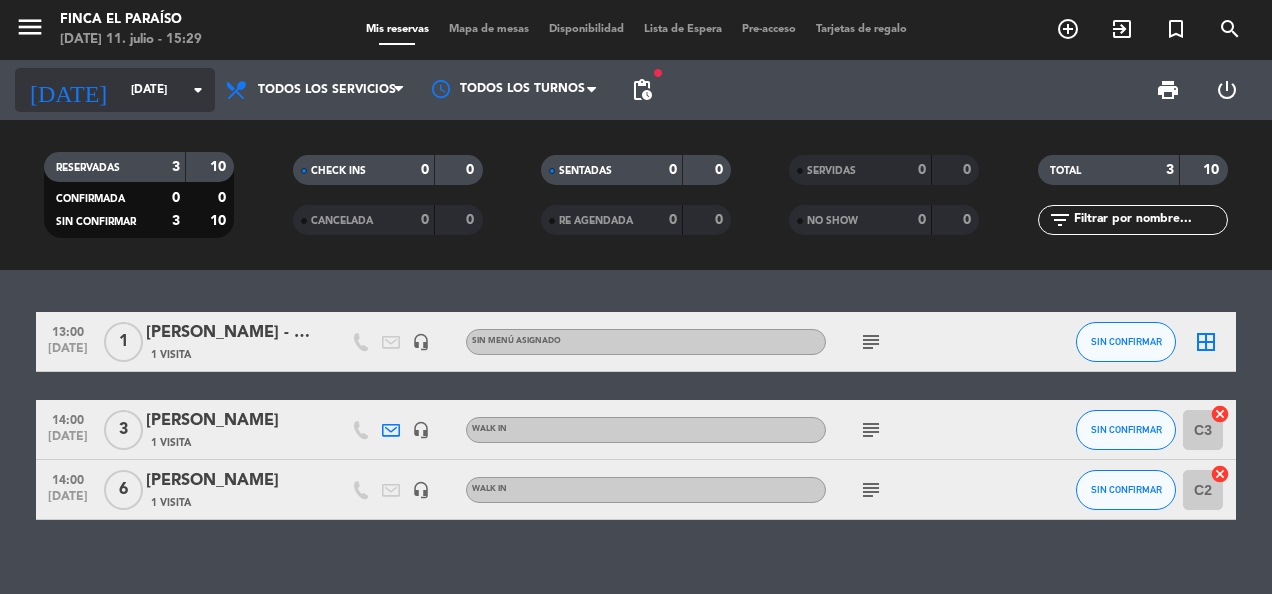 click on "[DATE]" 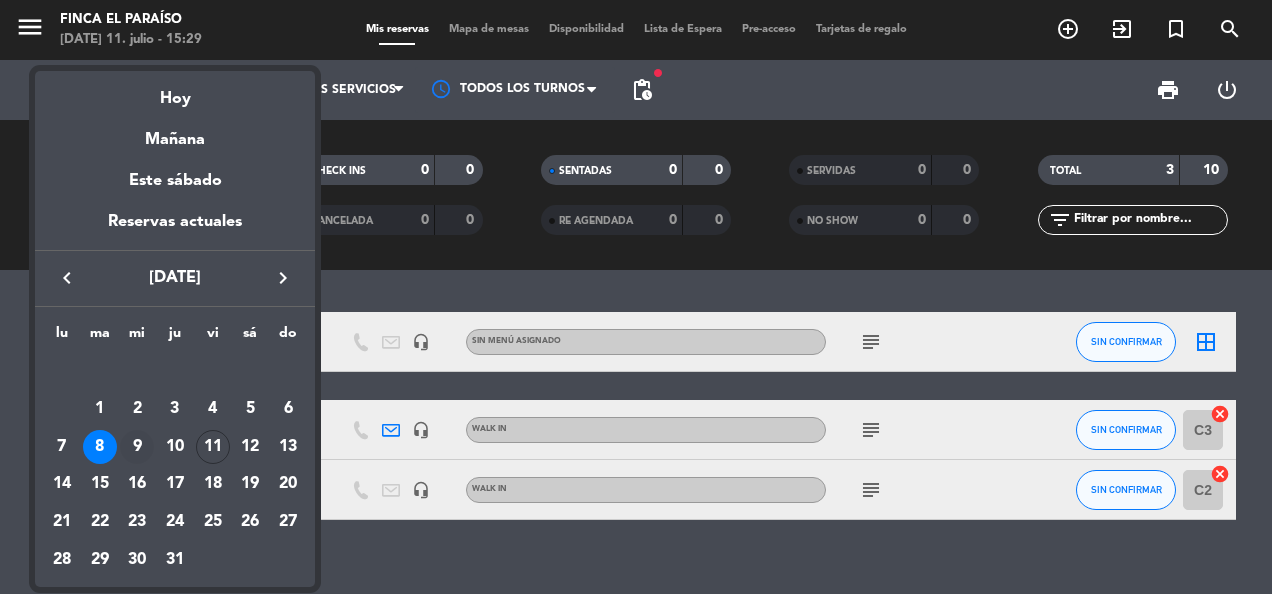 click on "9" at bounding box center [137, 447] 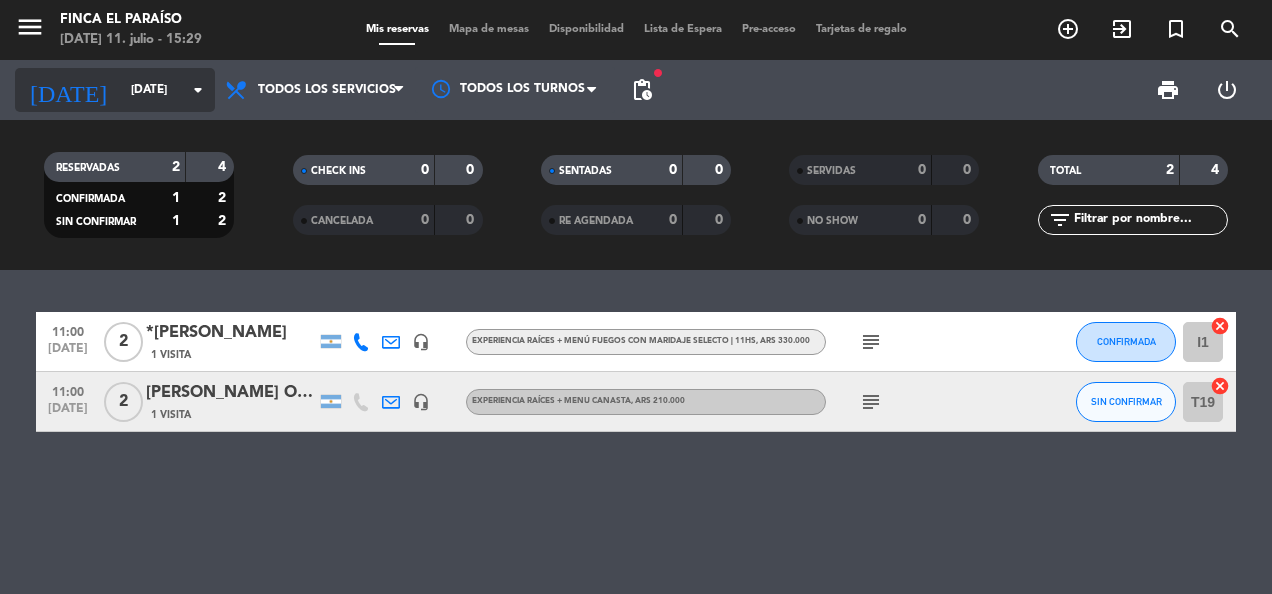 click on "[DATE]" 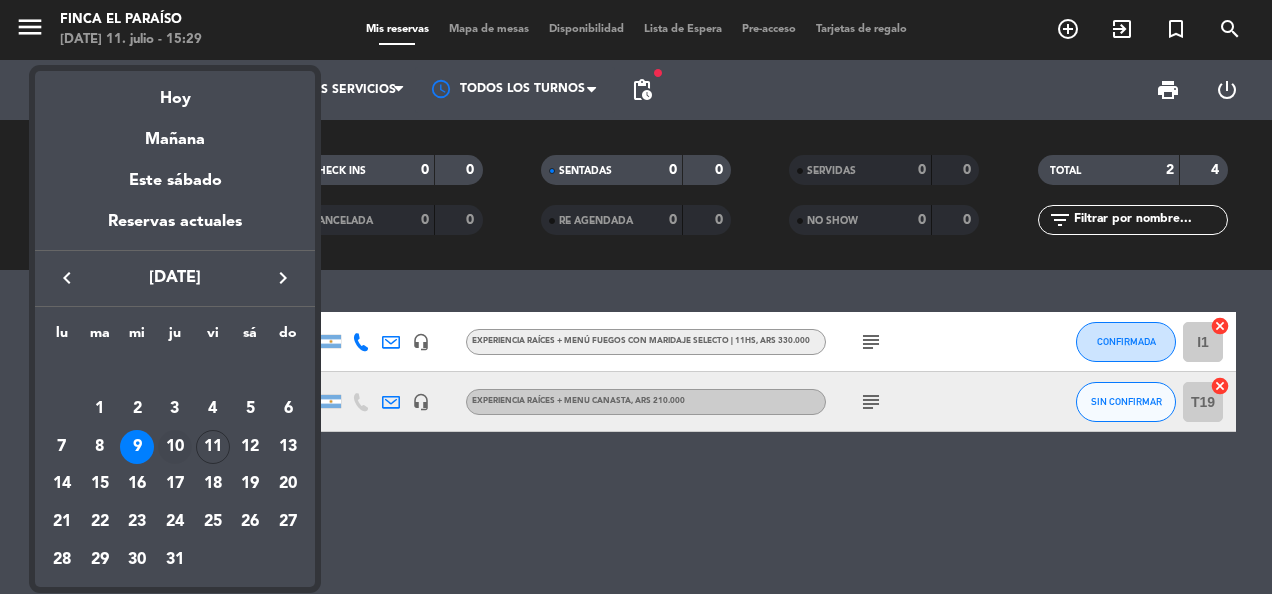 click on "10" at bounding box center [175, 447] 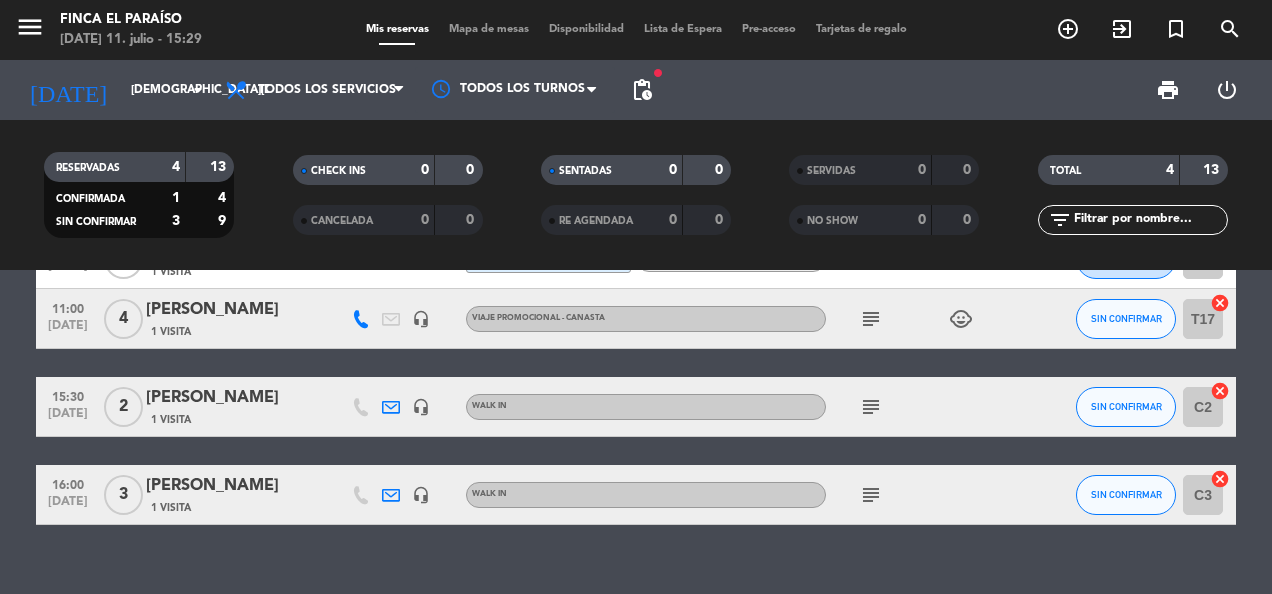 scroll, scrollTop: 87, scrollLeft: 0, axis: vertical 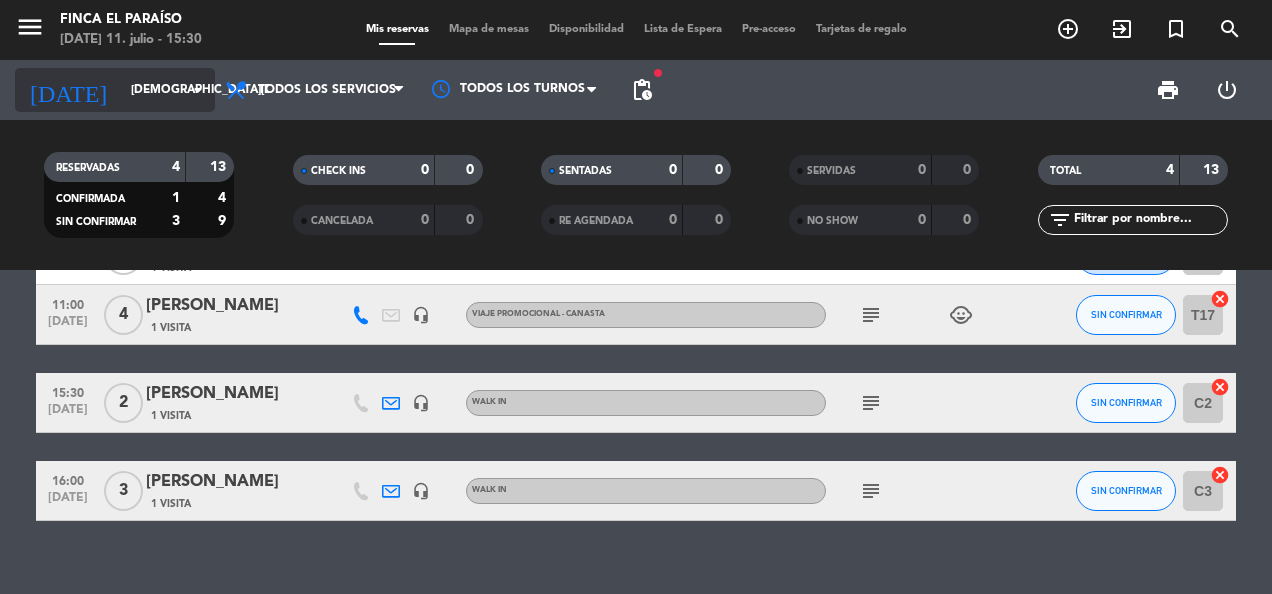 click on "[DEMOGRAPHIC_DATA][DATE]" 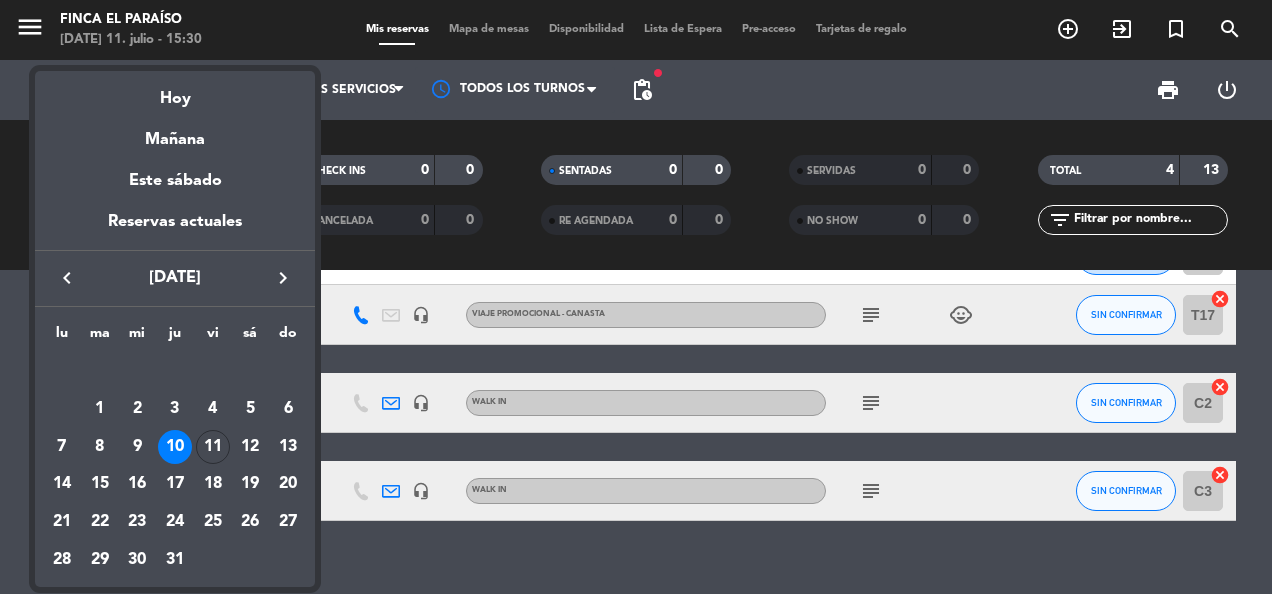 click on "keyboard_arrow_left" at bounding box center (67, 278) 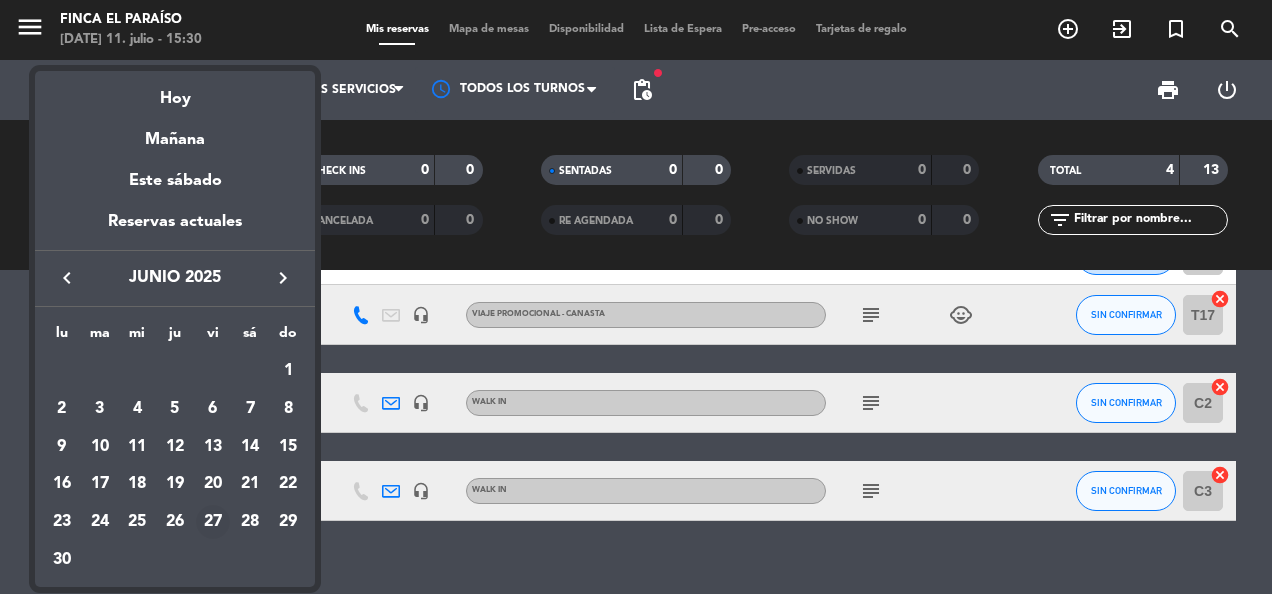 click on "27" at bounding box center [213, 522] 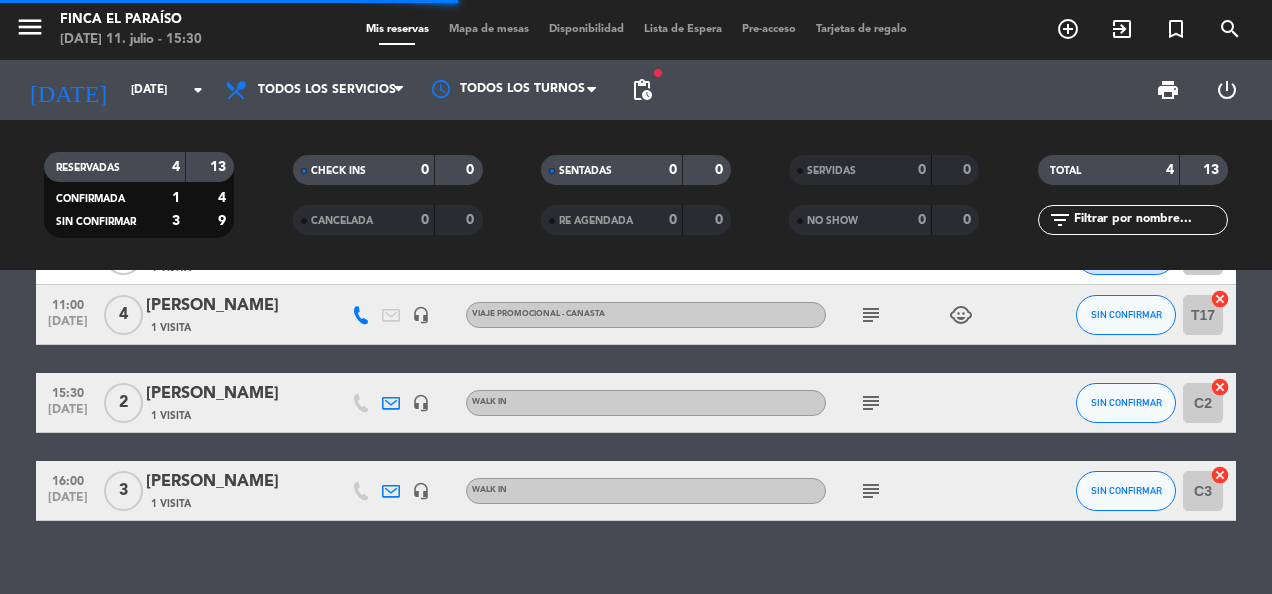 scroll, scrollTop: 0, scrollLeft: 0, axis: both 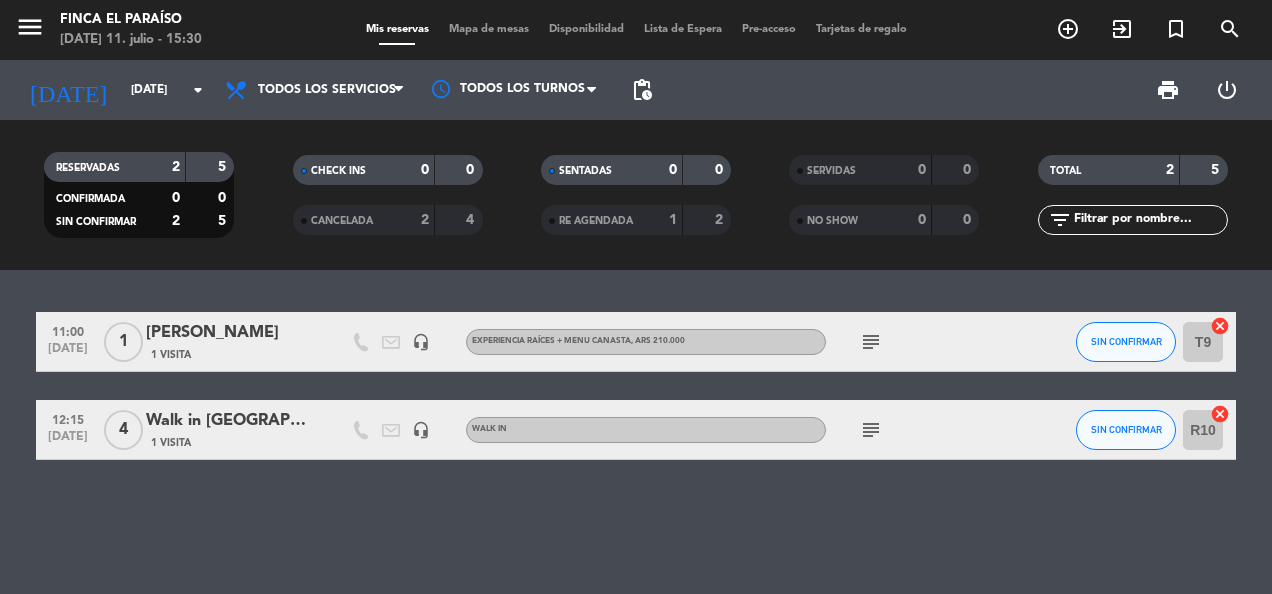 click on "[PERSON_NAME]" 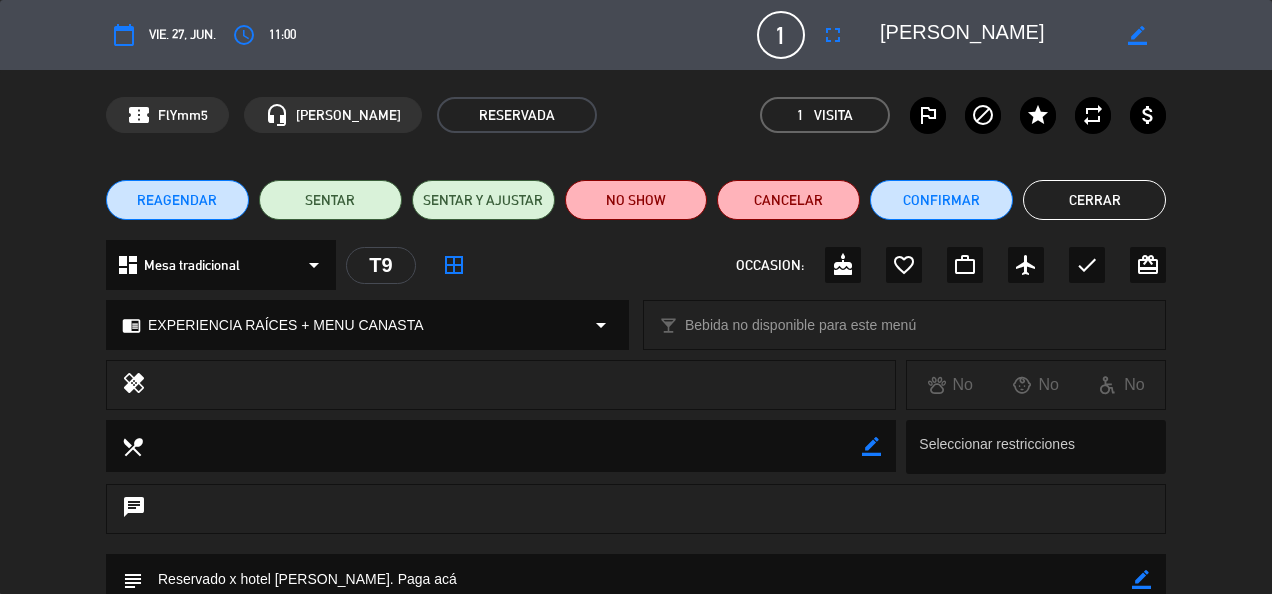 click on "Cerrar" 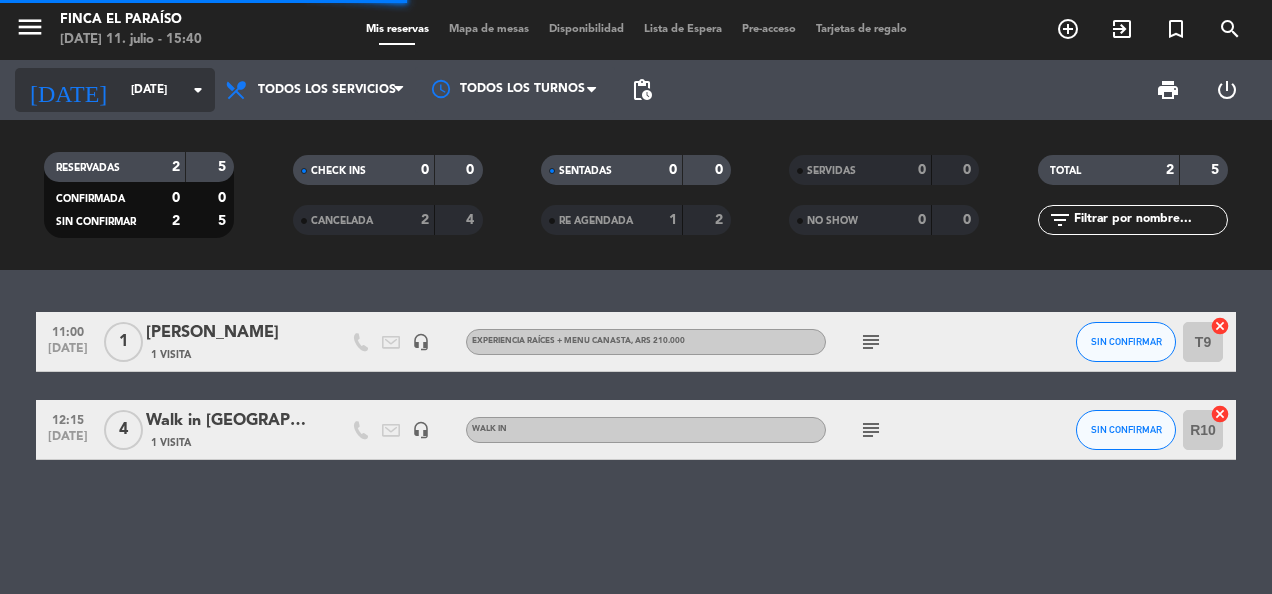 click on "[DATE]    [DATE] arrow_drop_down" 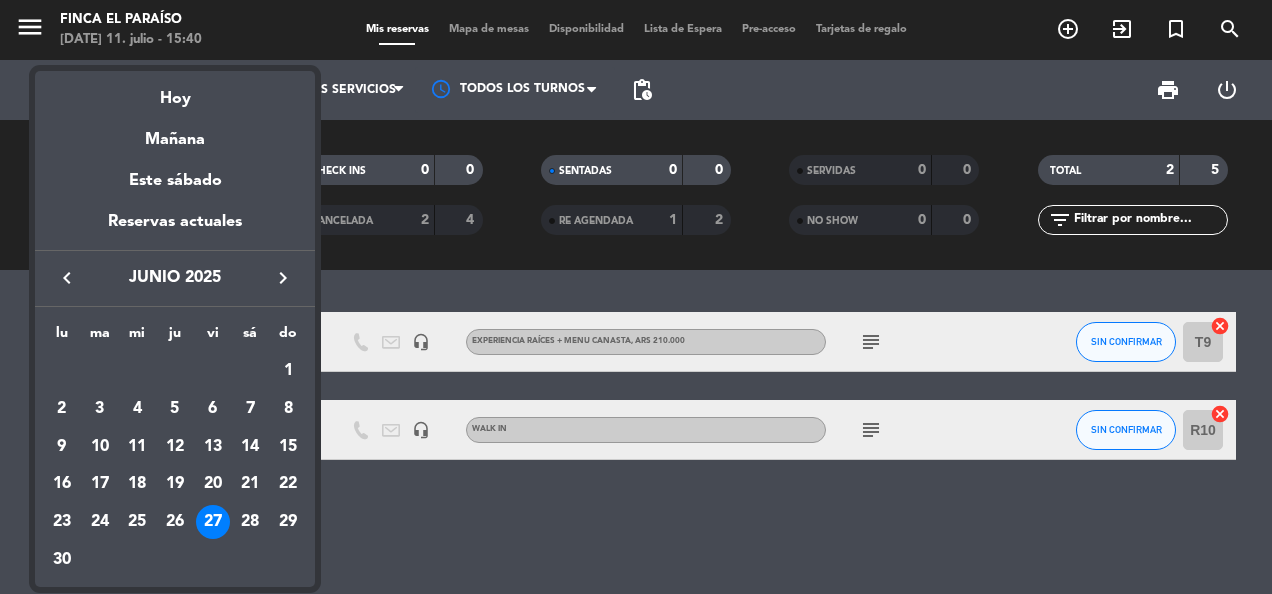 click on "keyboard_arrow_right" at bounding box center (283, 278) 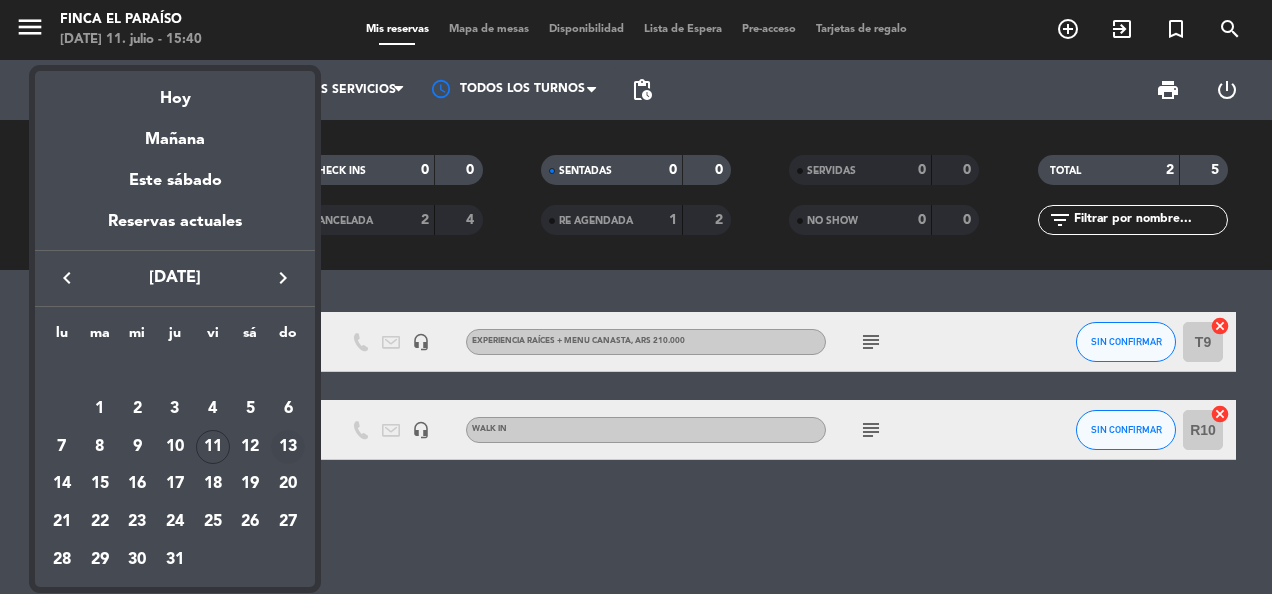 click on "13" at bounding box center (288, 447) 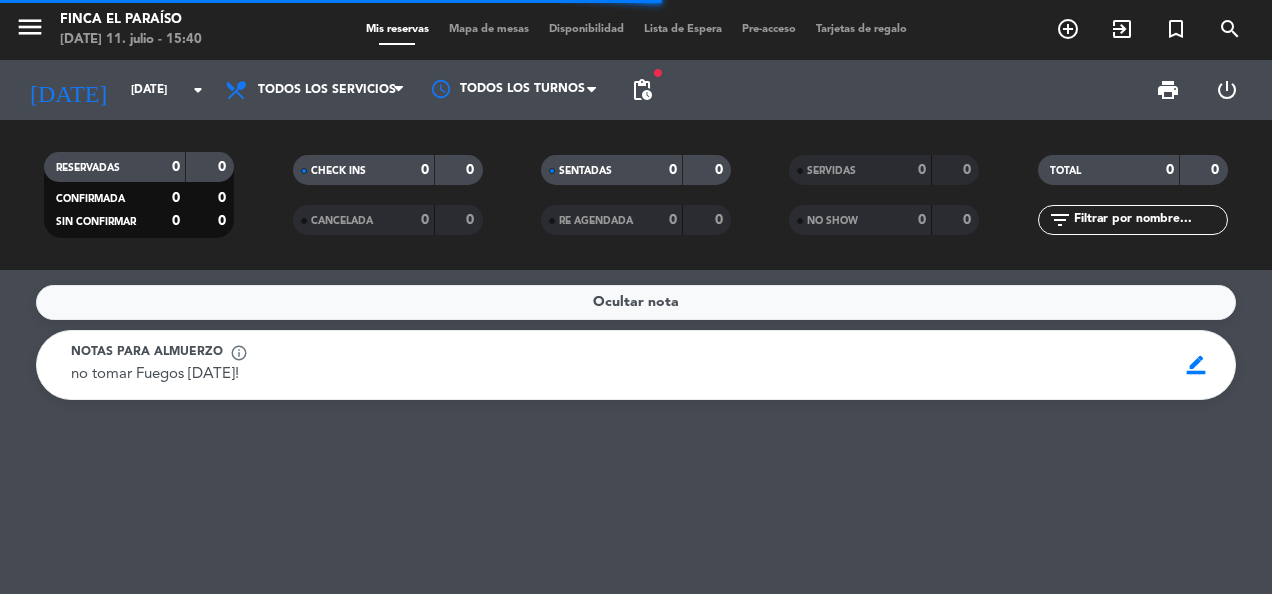 click on "RESERVADAS   0   0   CONFIRMADA   0   0   SIN CONFIRMAR   0   0   CHECK INS   0   0   CANCELADA   0   0   SENTADAS   0   0   RE AGENDADA   0   0   SERVIDAS   0   0   NO SHOW   0   0   TOTAL   0   0  filter_list" 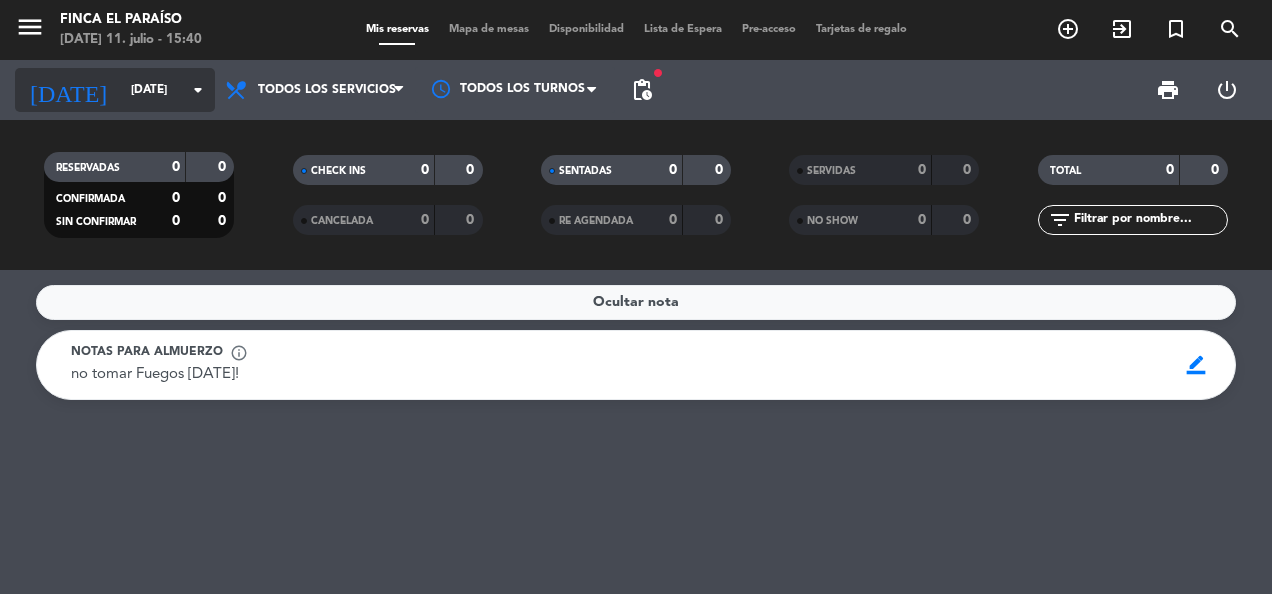 click on "[DATE]" 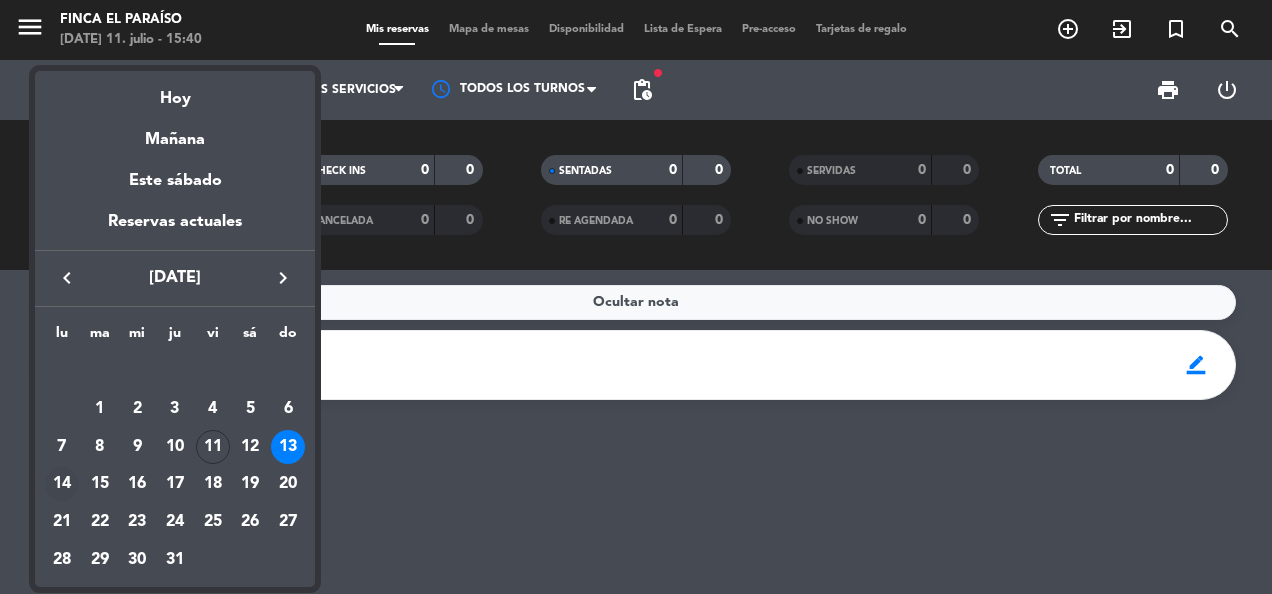 click on "14" at bounding box center (62, 484) 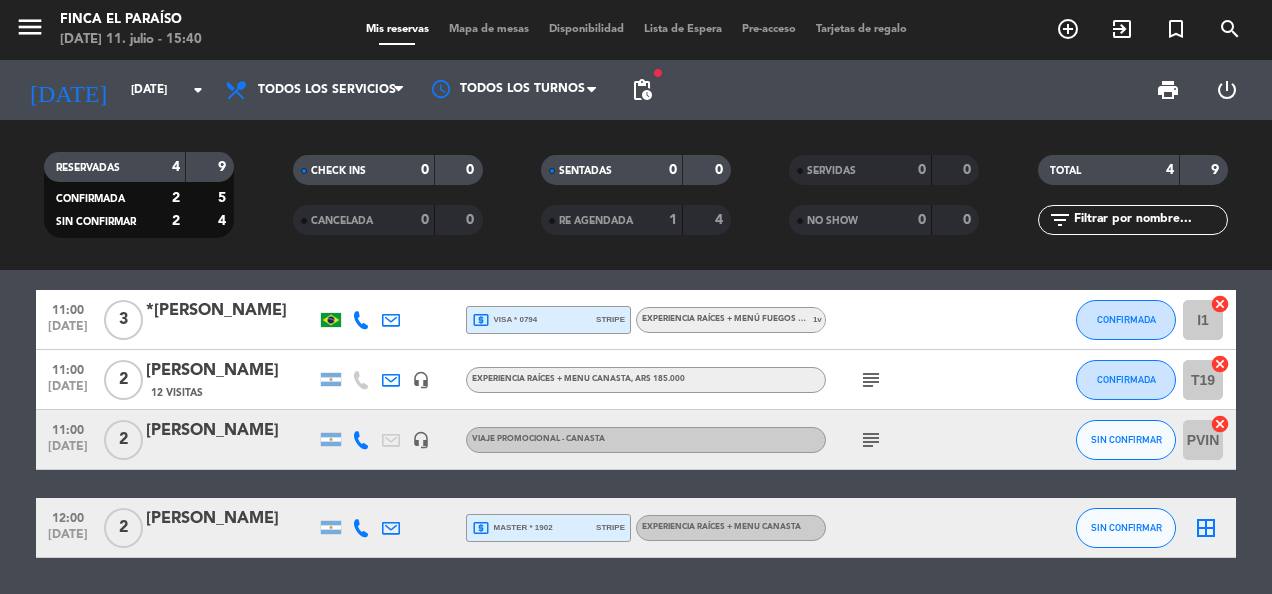 scroll, scrollTop: 20, scrollLeft: 0, axis: vertical 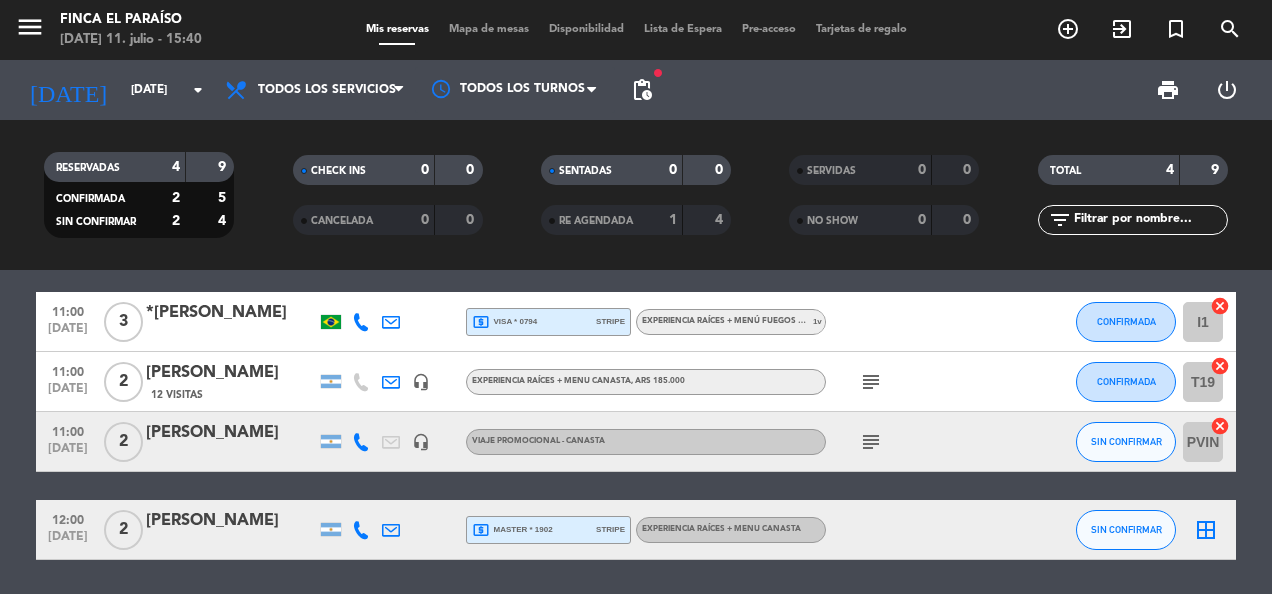 click 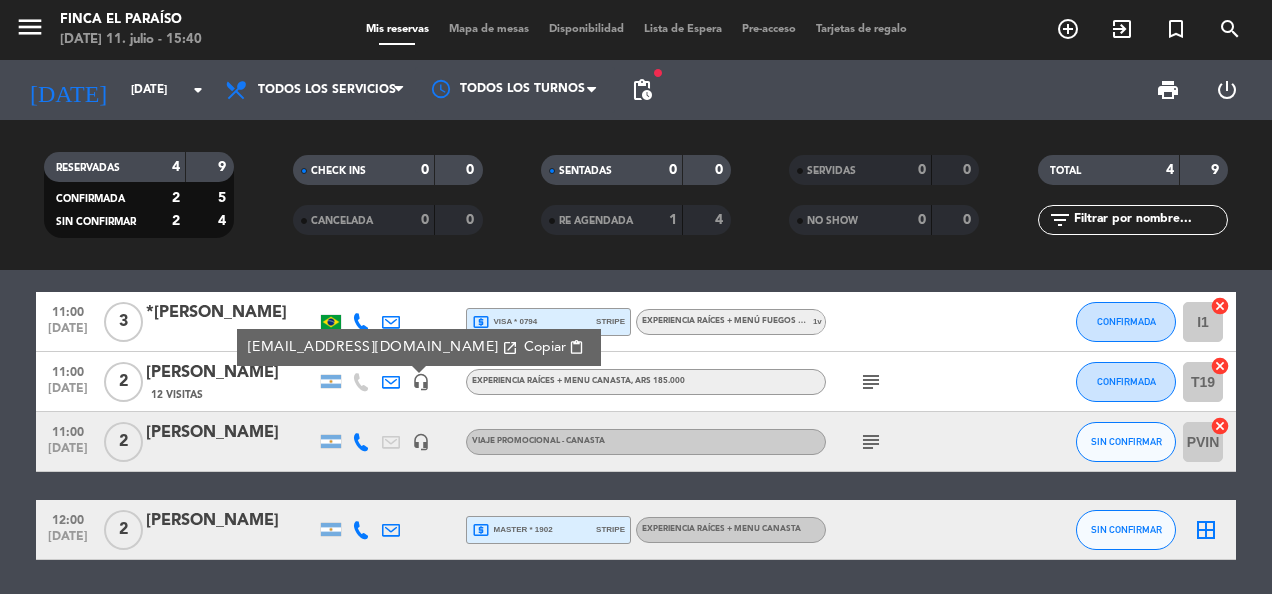 click 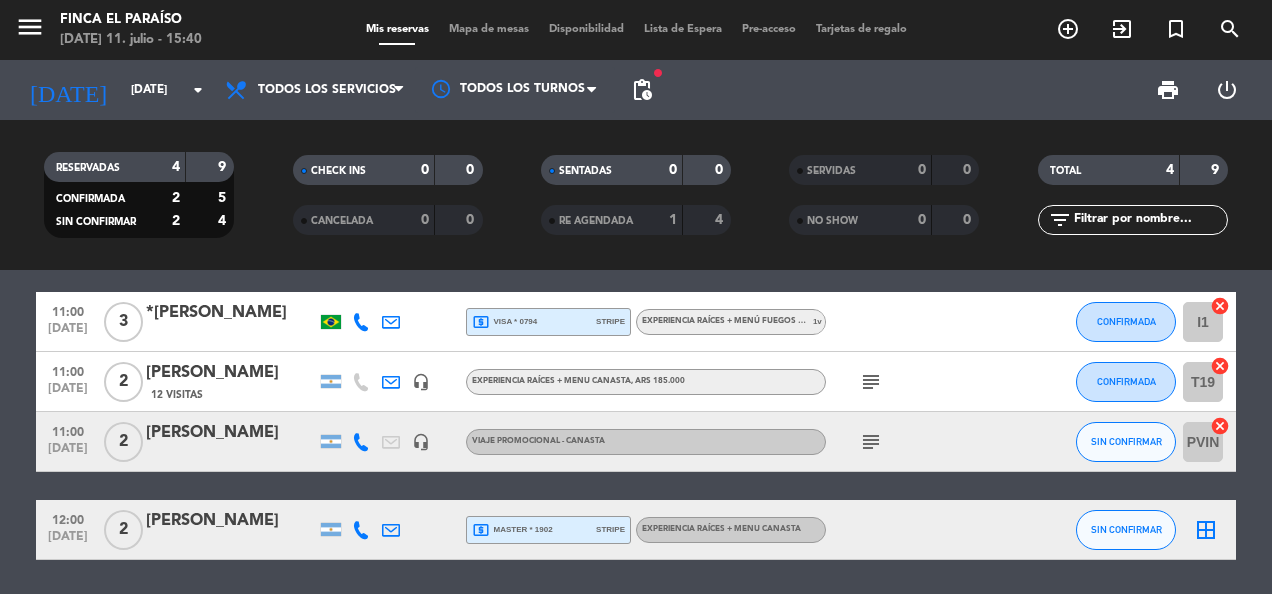 click 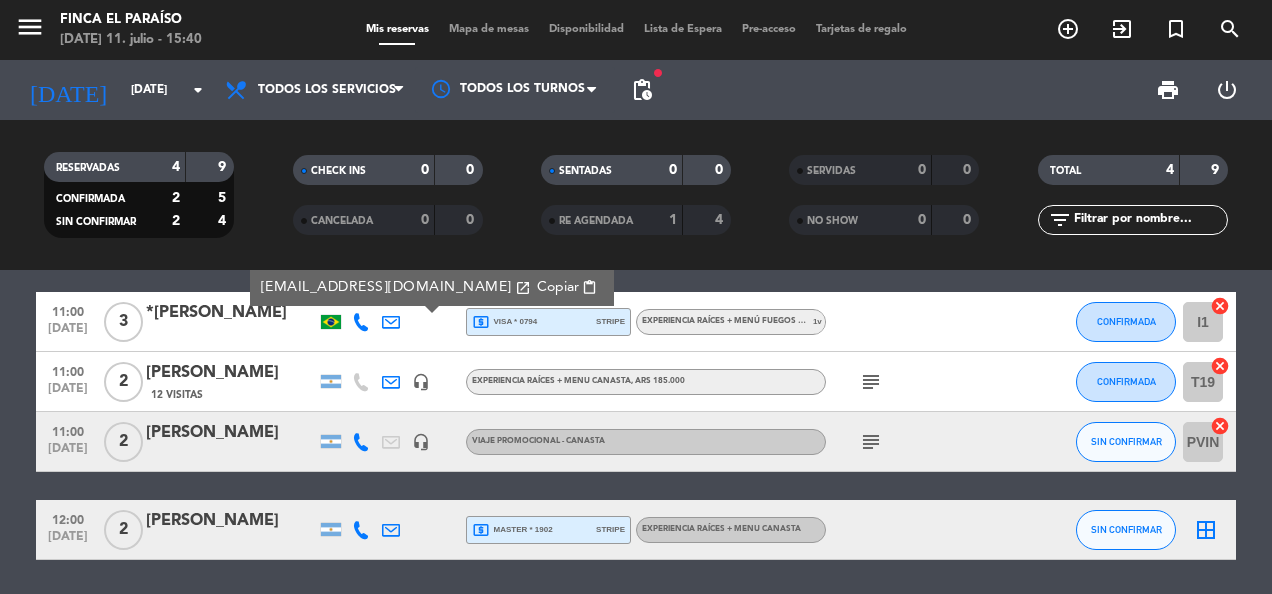 scroll, scrollTop: 86, scrollLeft: 0, axis: vertical 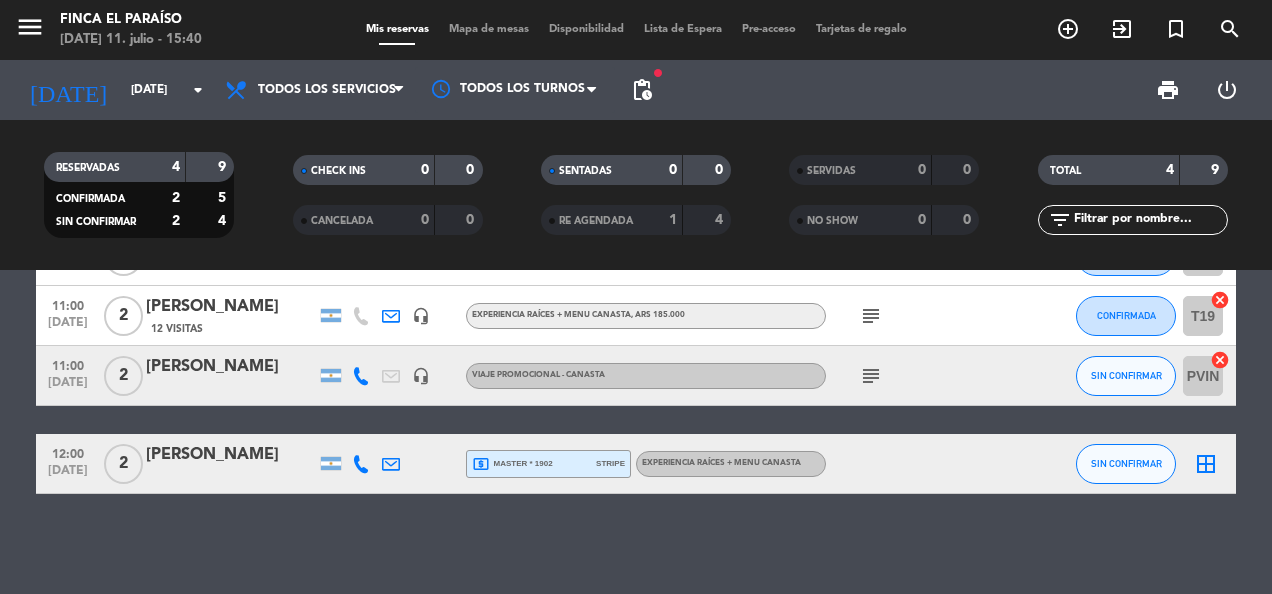 click 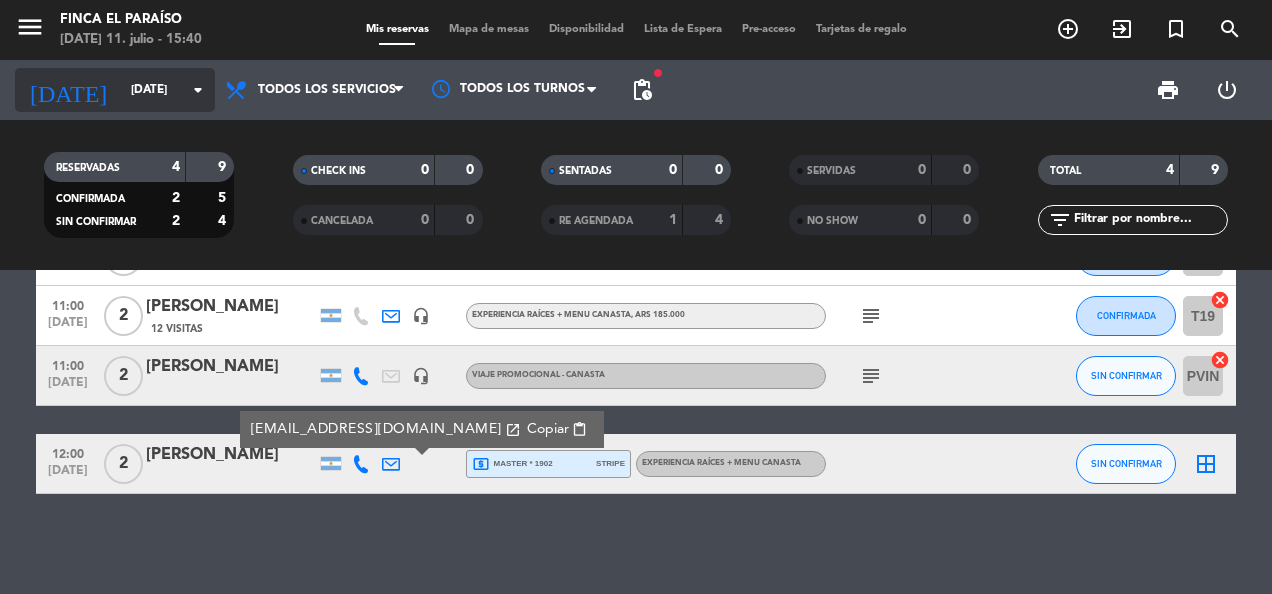 click on "[DATE]" 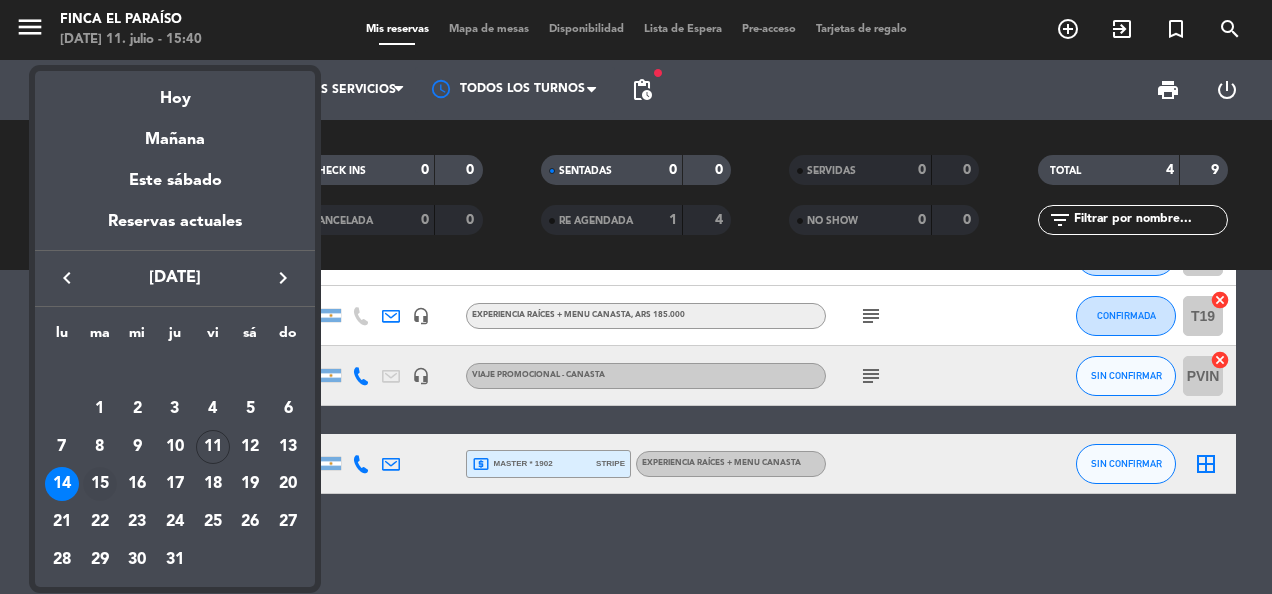 click on "15" at bounding box center [100, 484] 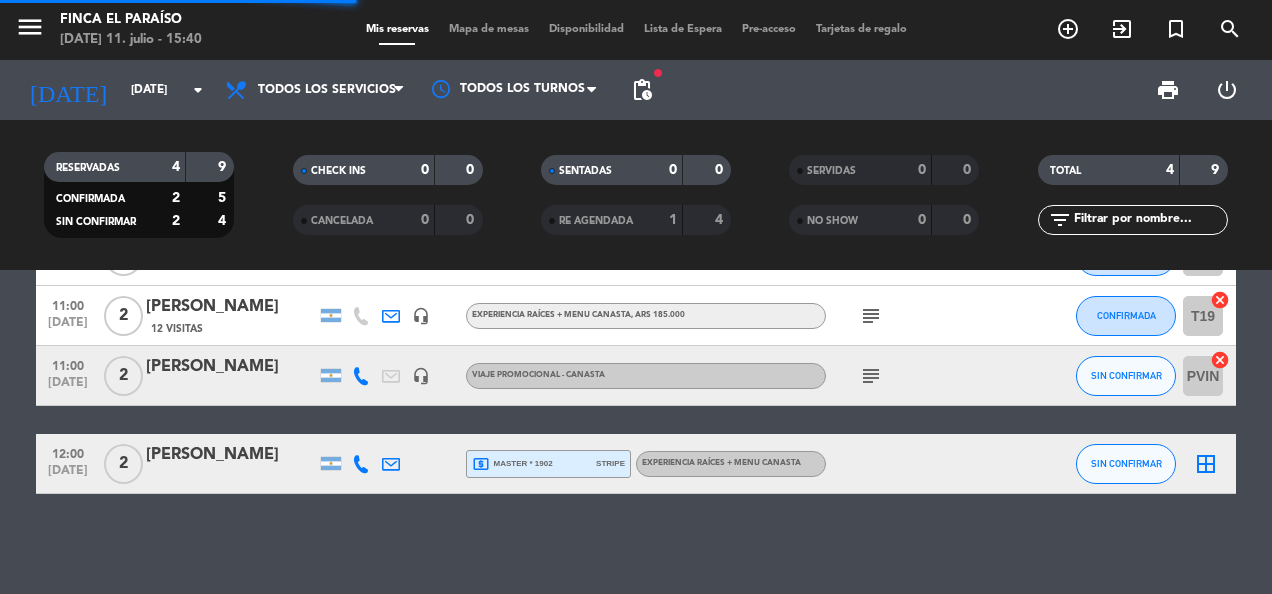scroll, scrollTop: 0, scrollLeft: 0, axis: both 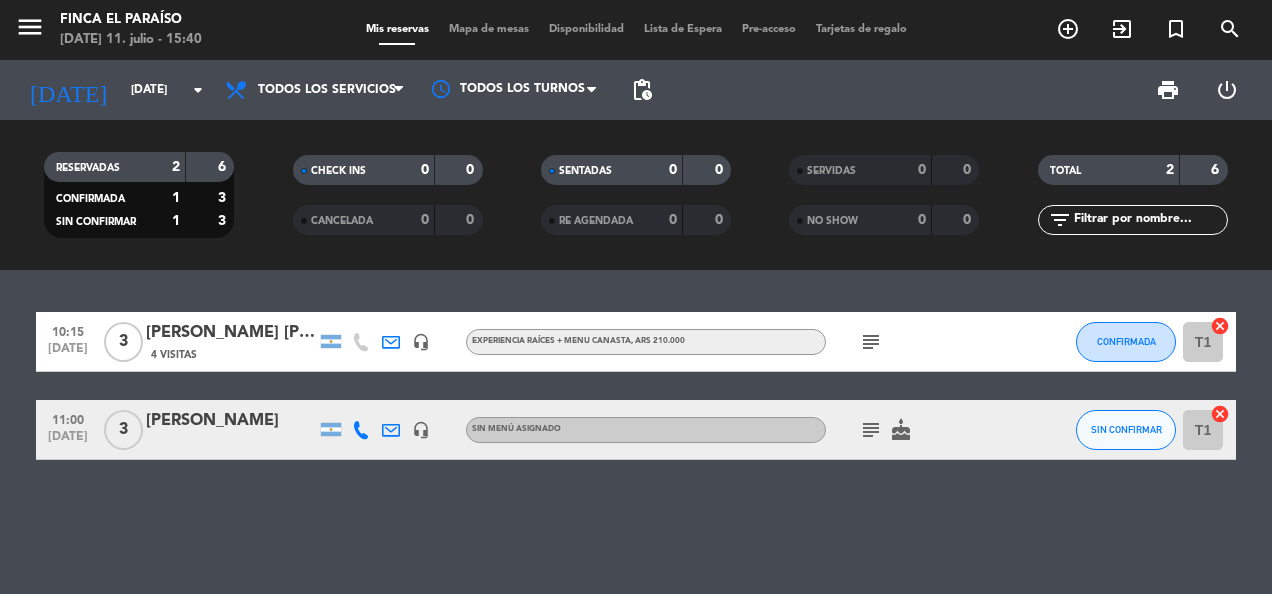 click 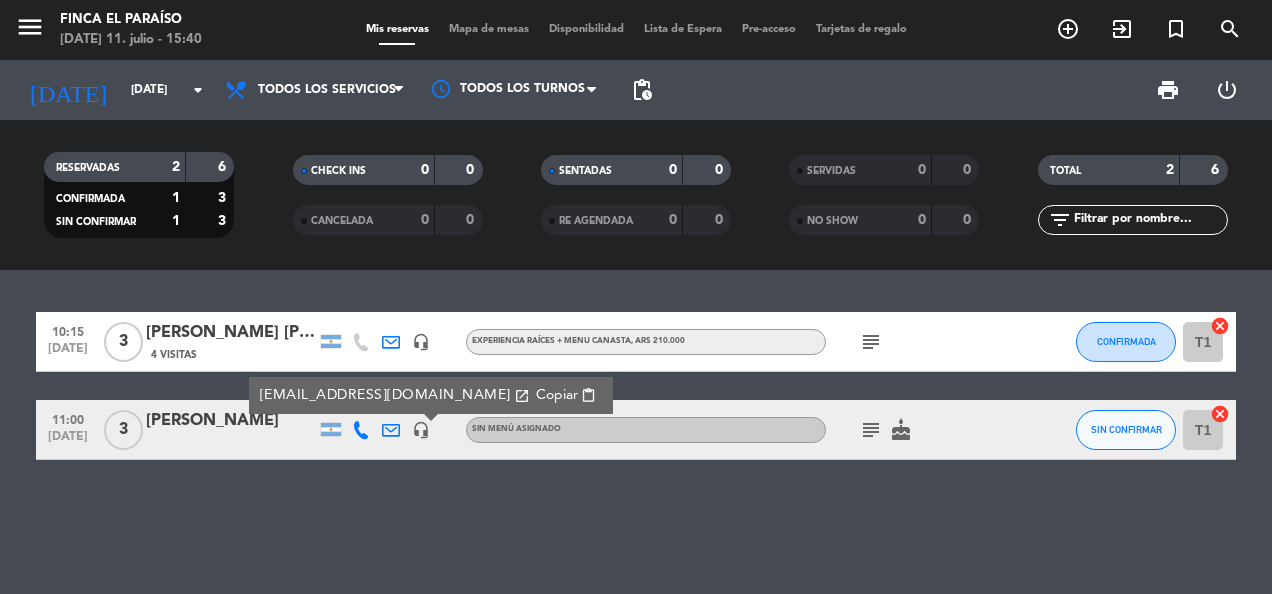 click 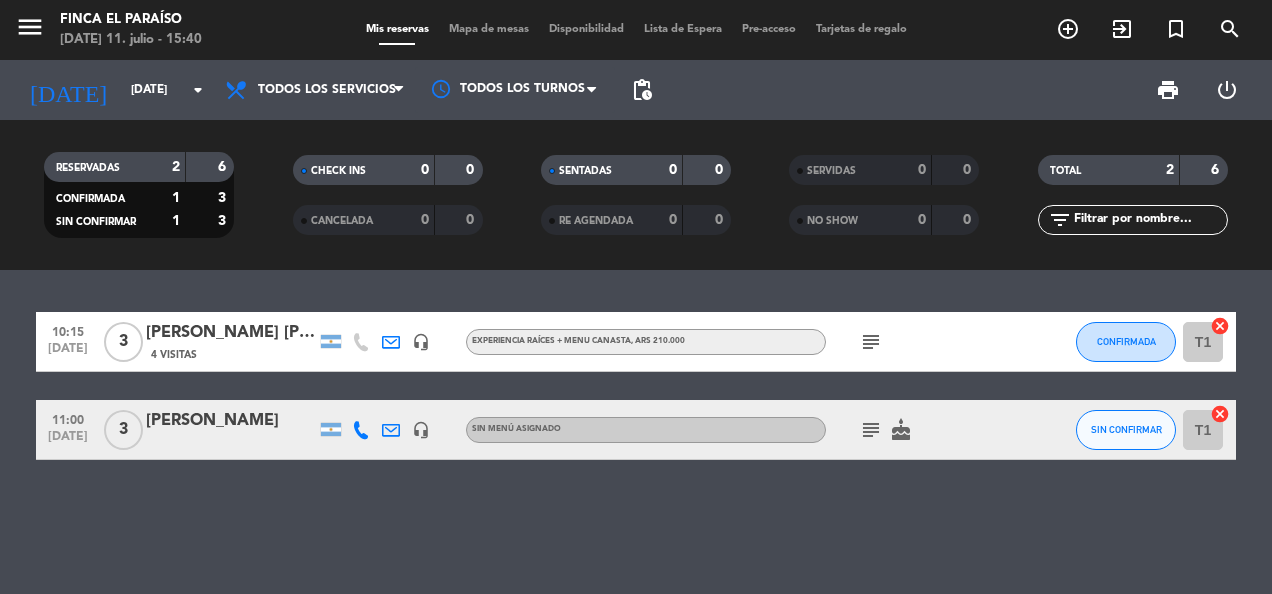 click 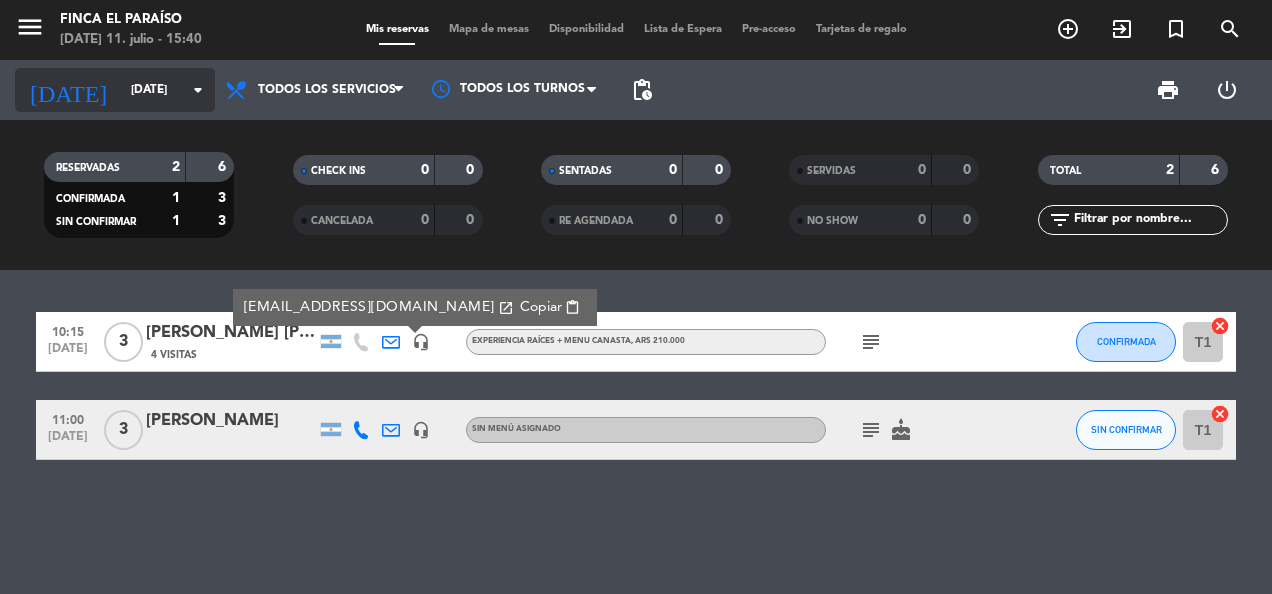 click on "[DATE]" 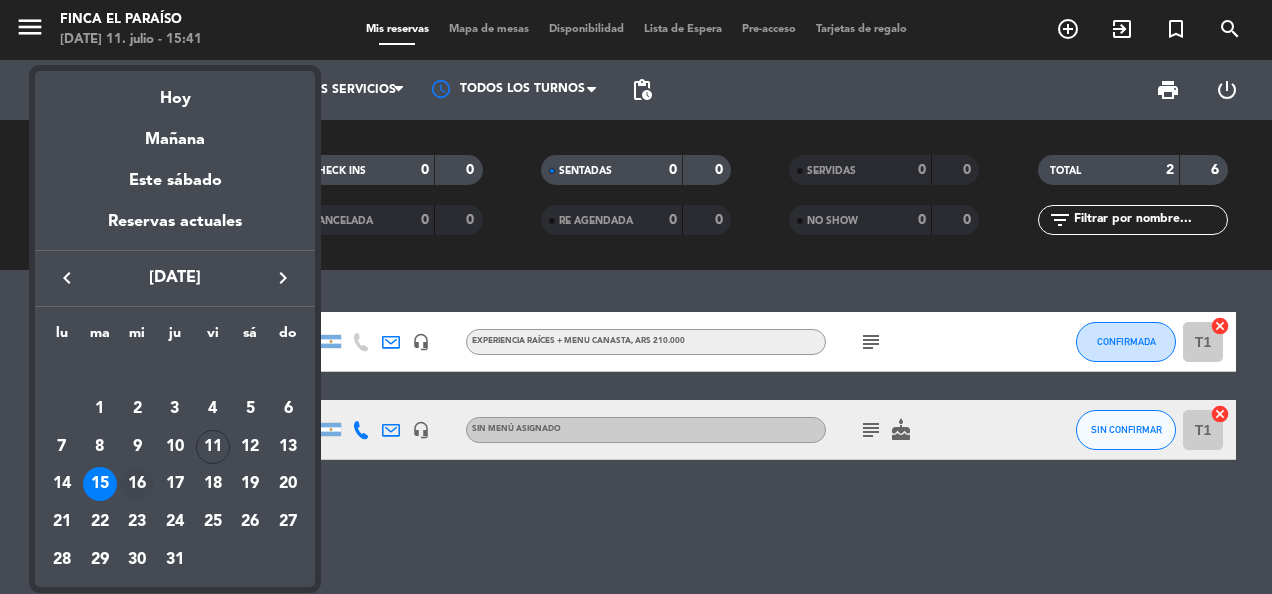 click on "16" at bounding box center [137, 484] 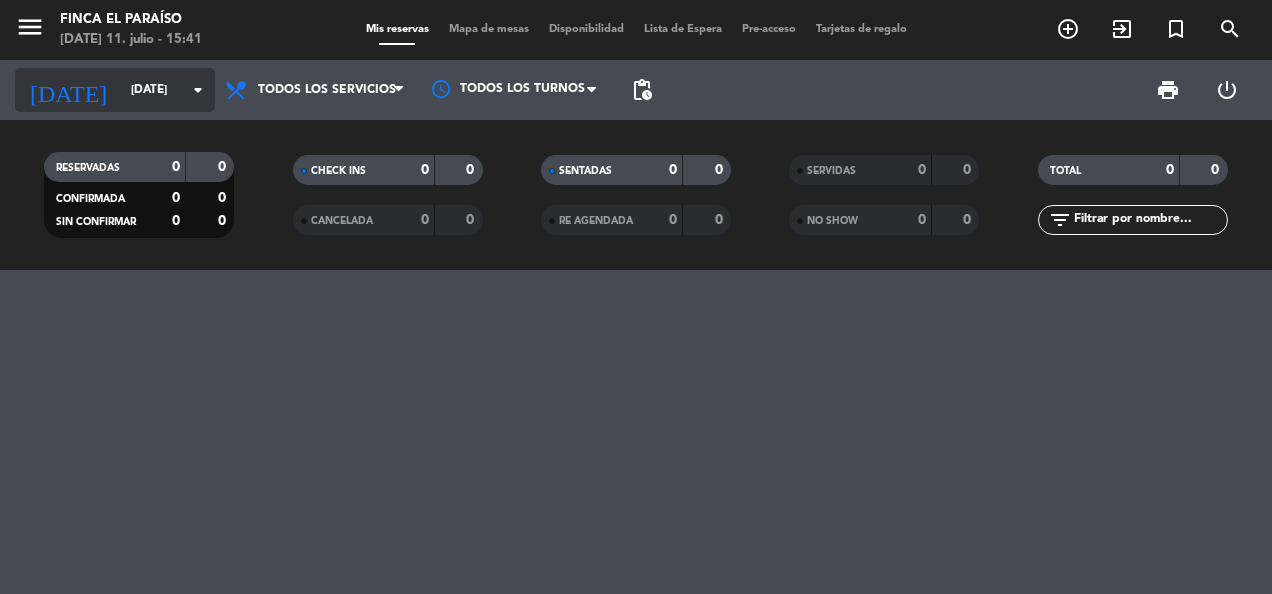 click on "[DATE]" 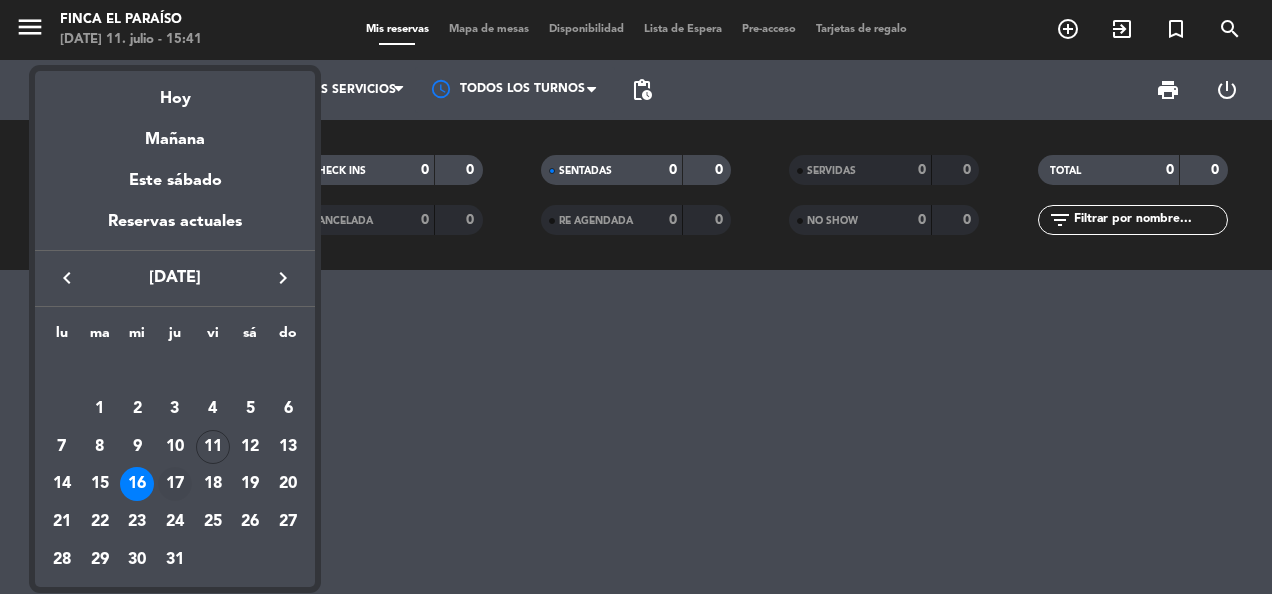 click on "17" at bounding box center [175, 484] 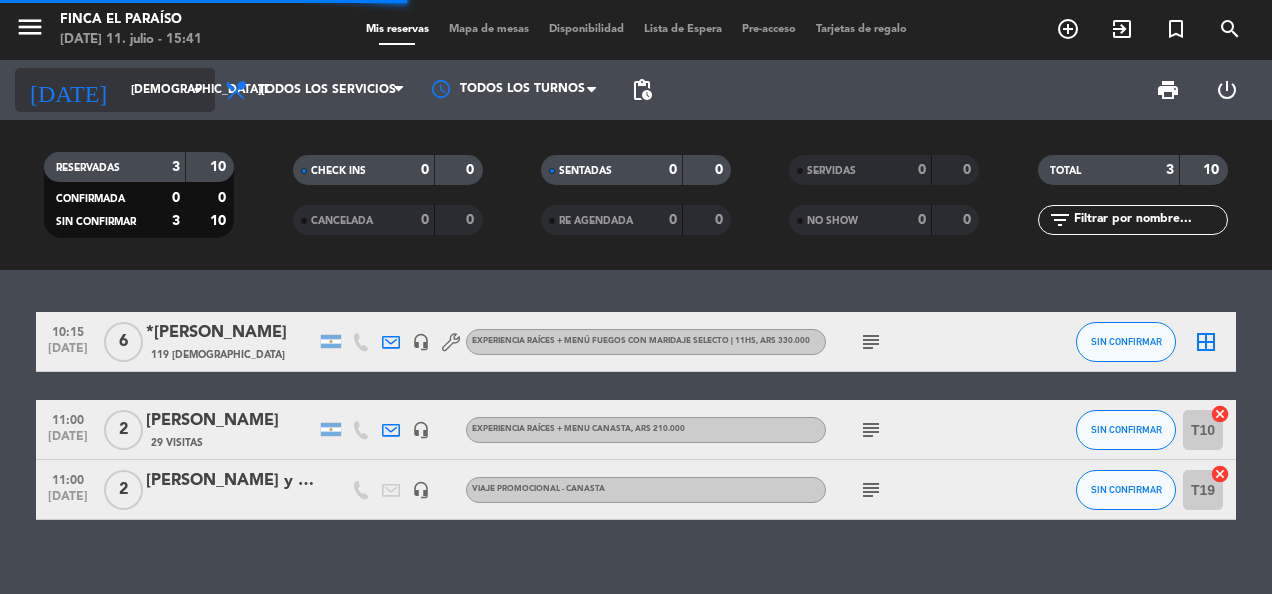 click on "[DEMOGRAPHIC_DATA][DATE]" 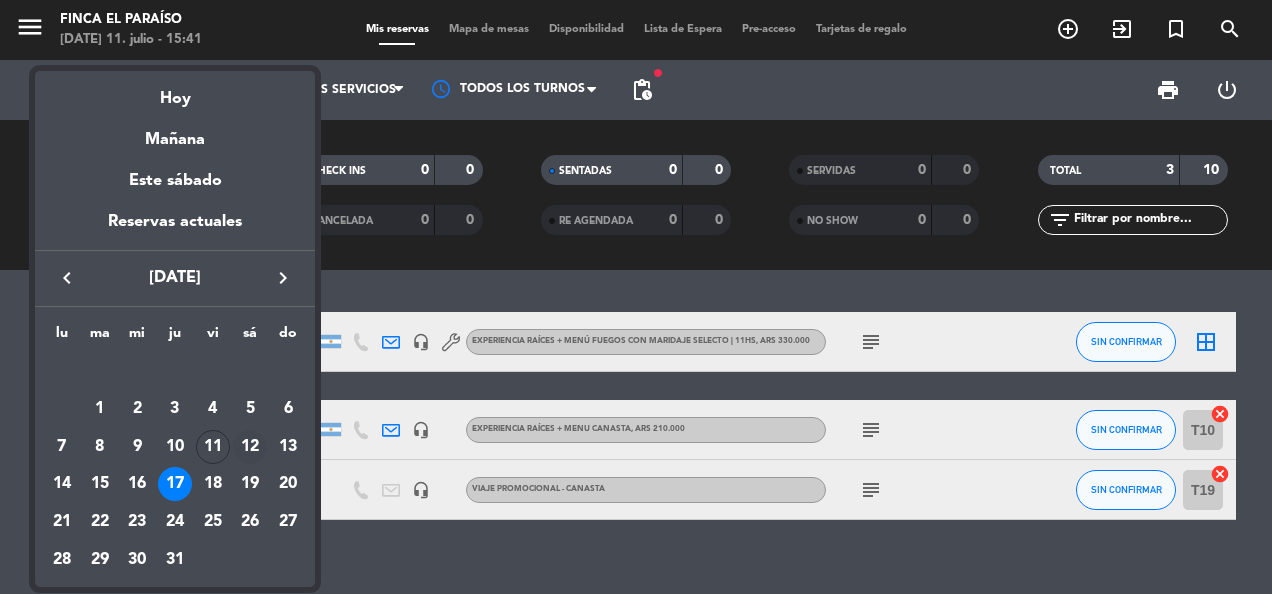 click on "12" at bounding box center [250, 447] 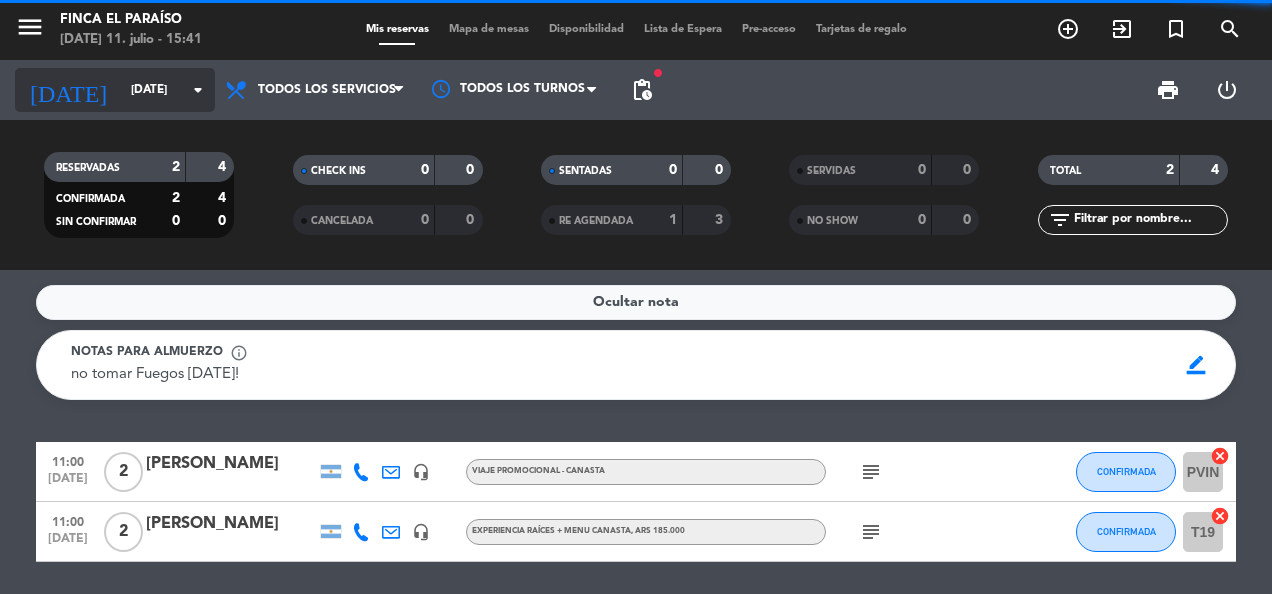 click on "[DATE]" 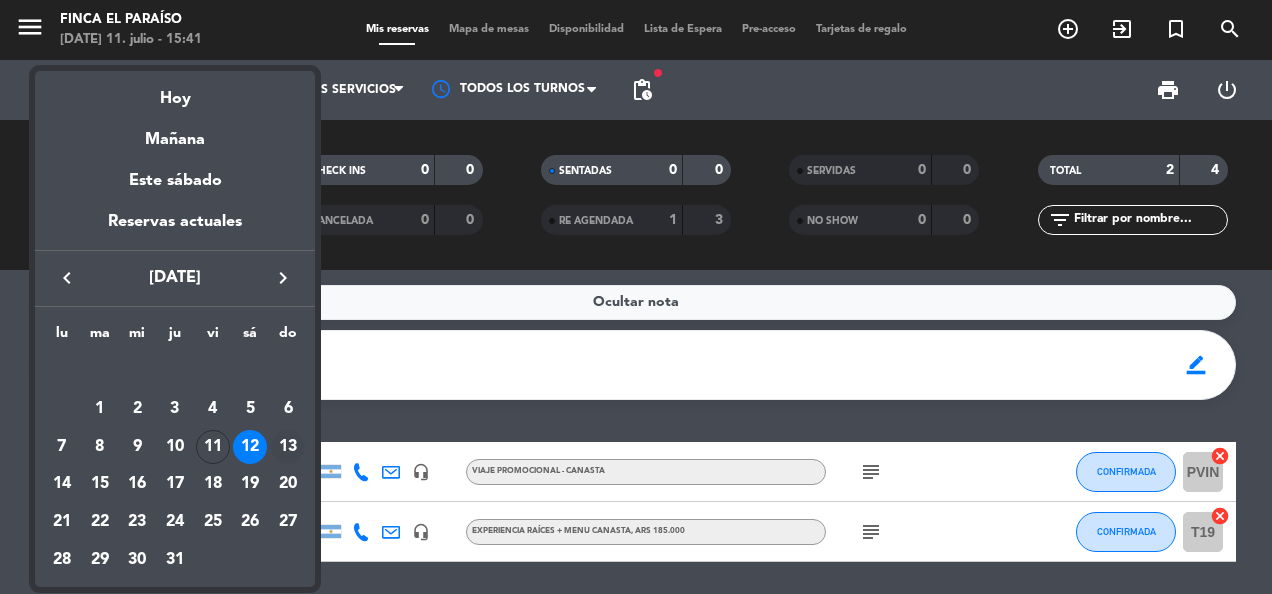 click on "13" at bounding box center [288, 447] 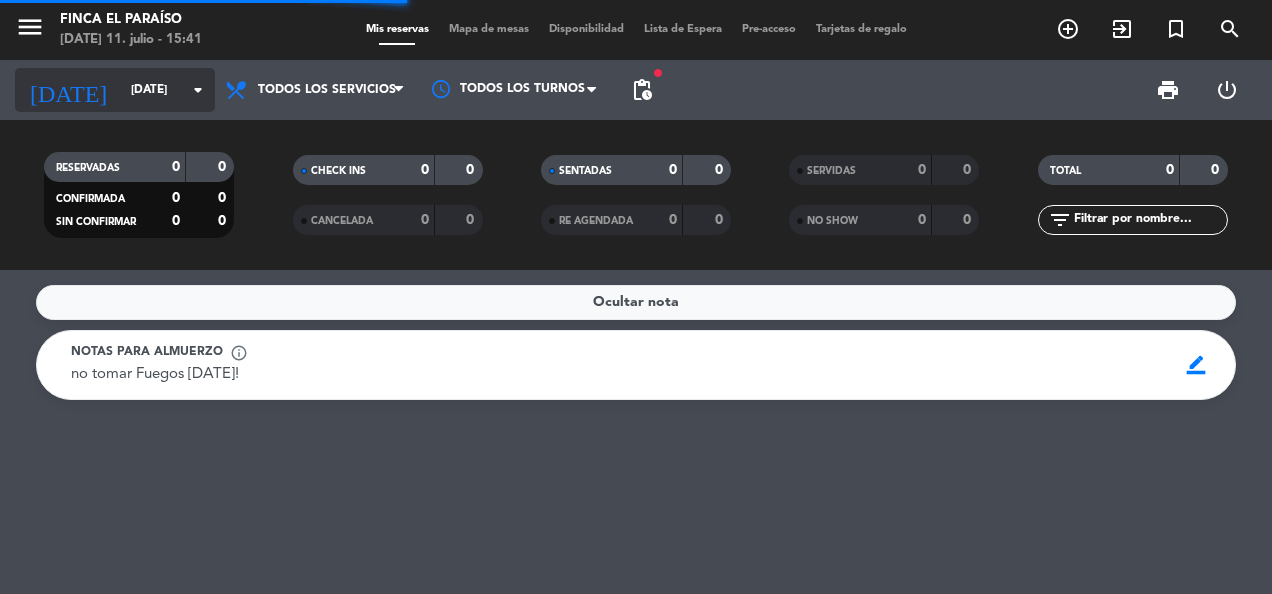 click on "[DATE]" 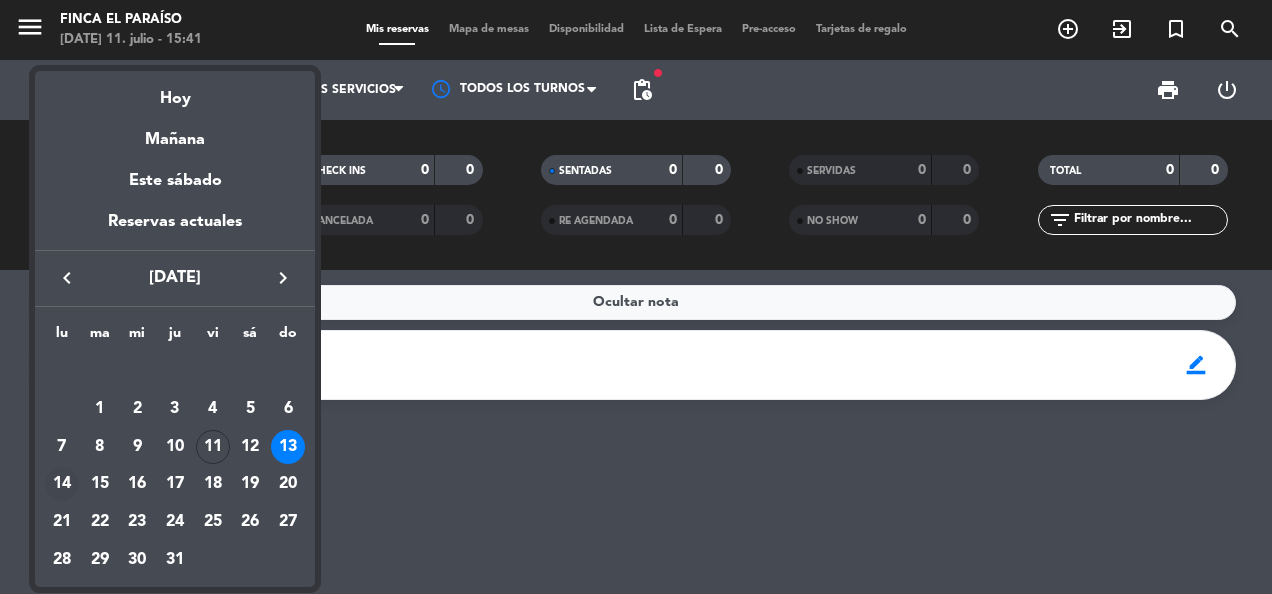 click on "14" at bounding box center [62, 484] 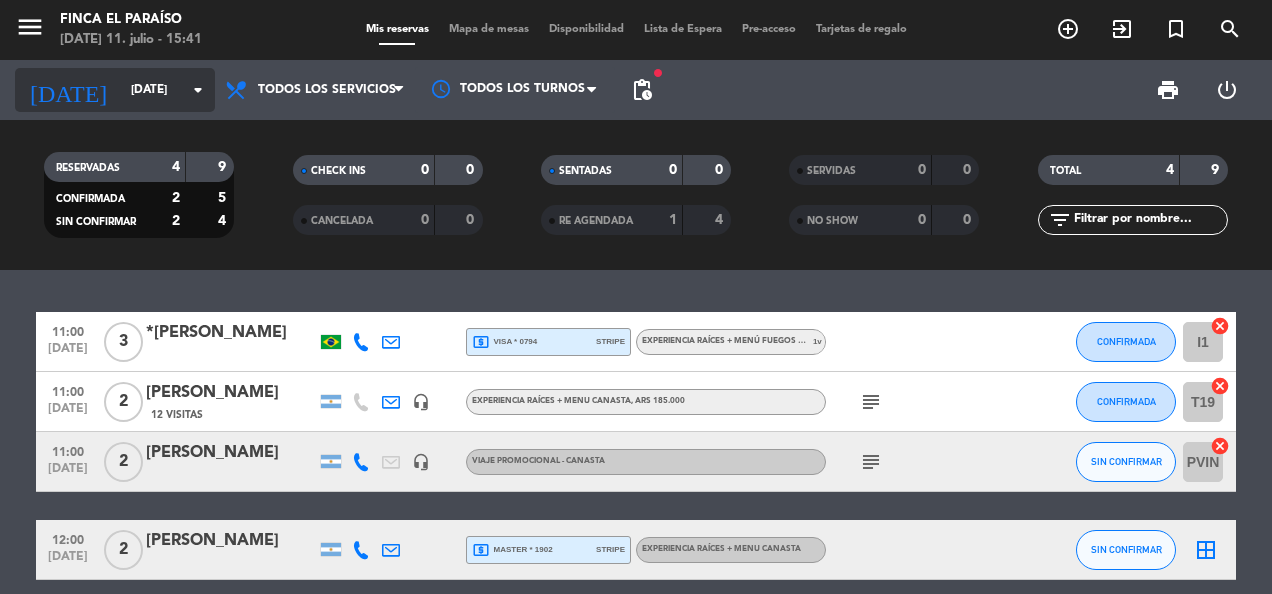 click on "[DATE]" 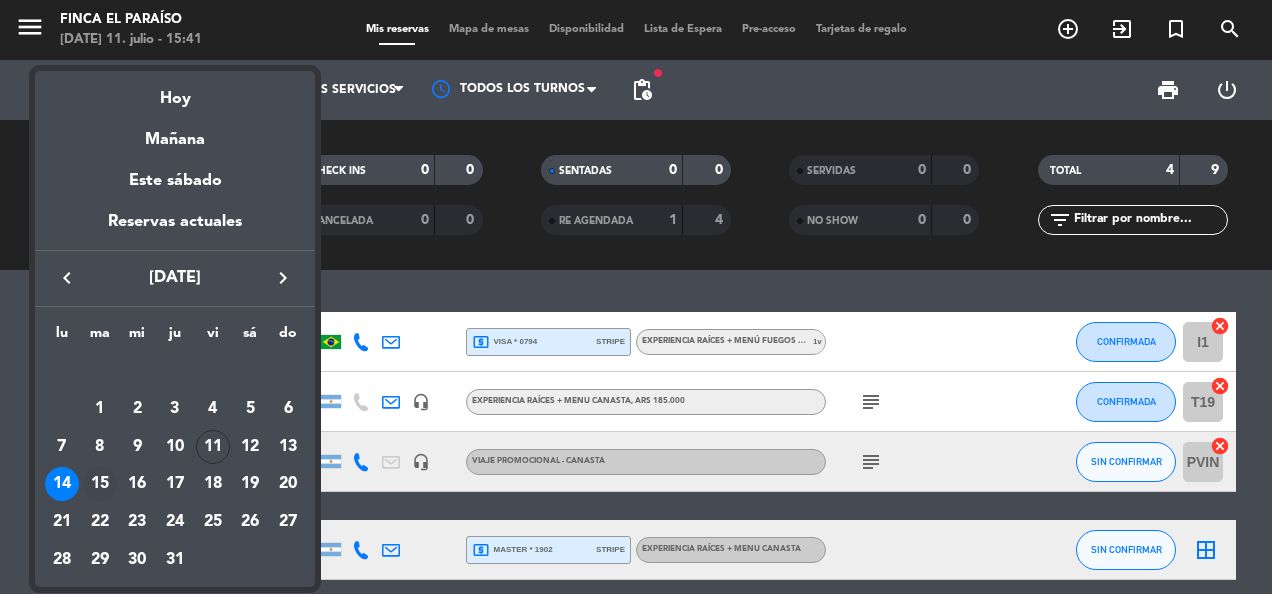 click on "15" at bounding box center [100, 484] 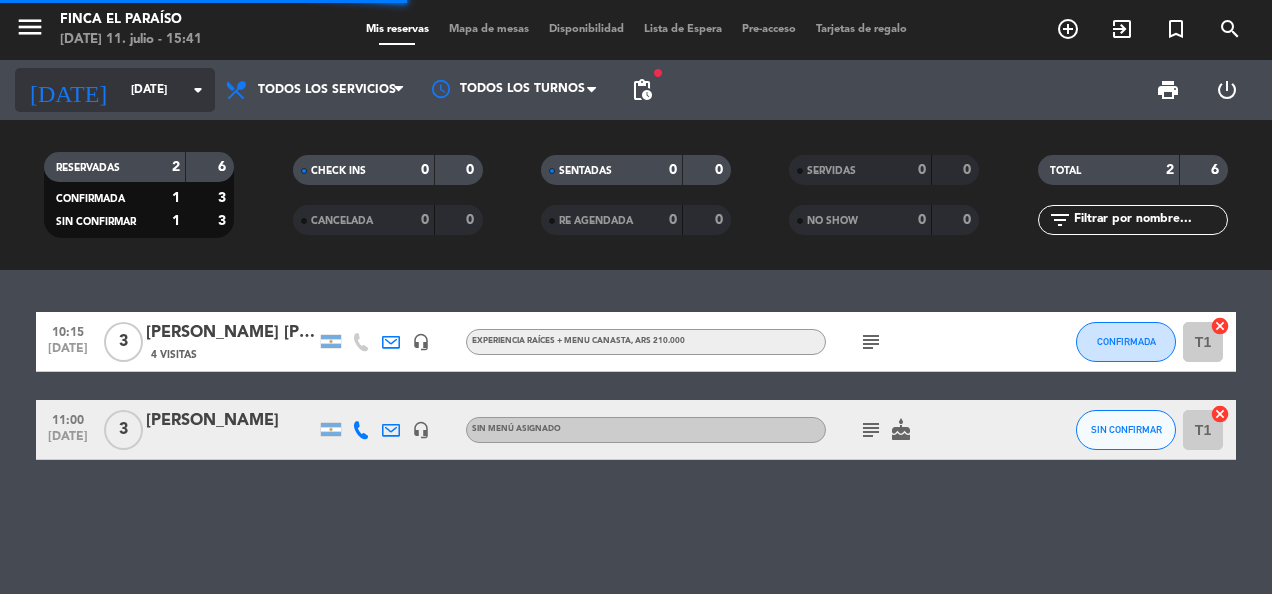 click on "[DATE]" 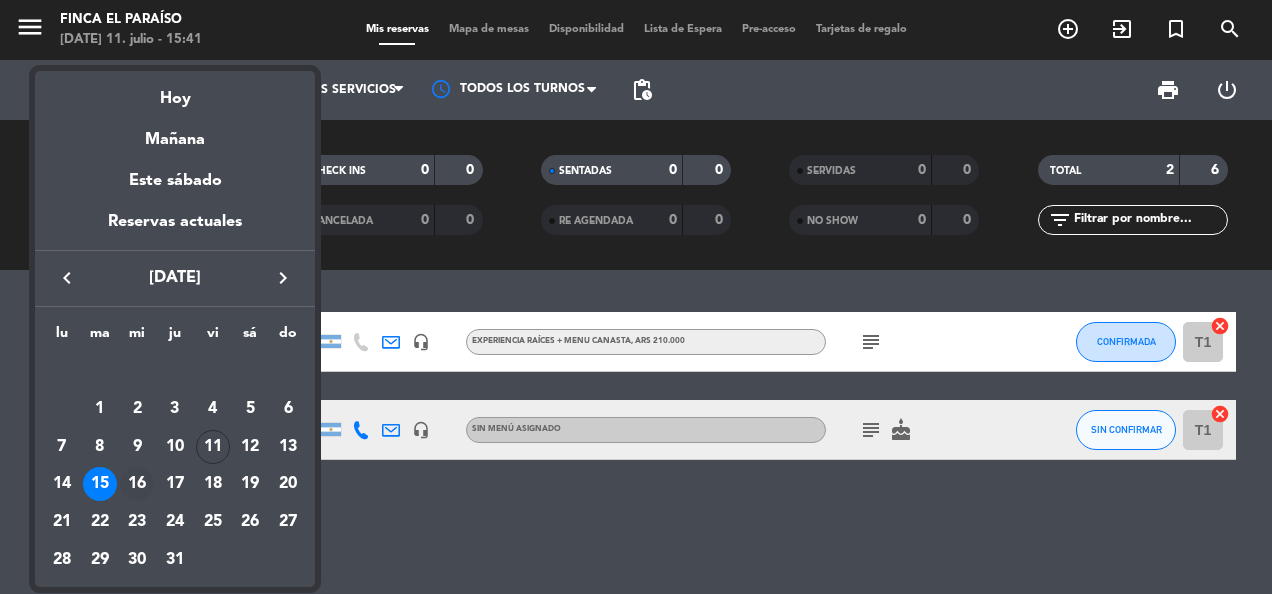 click on "16" at bounding box center (137, 484) 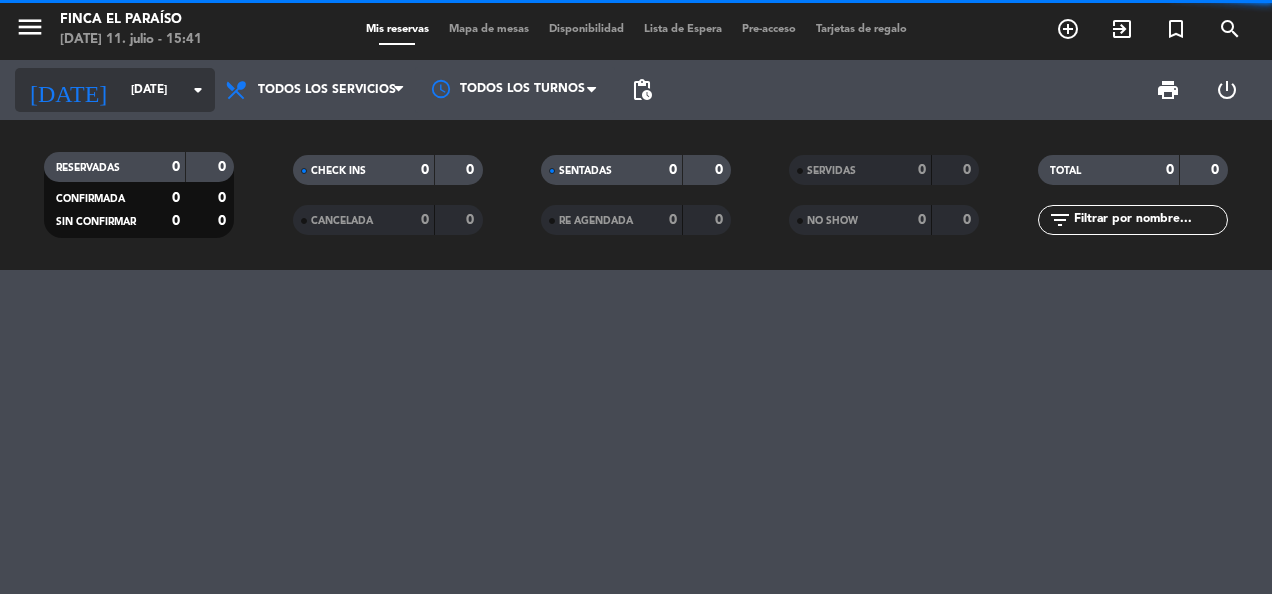 click on "[DATE]" 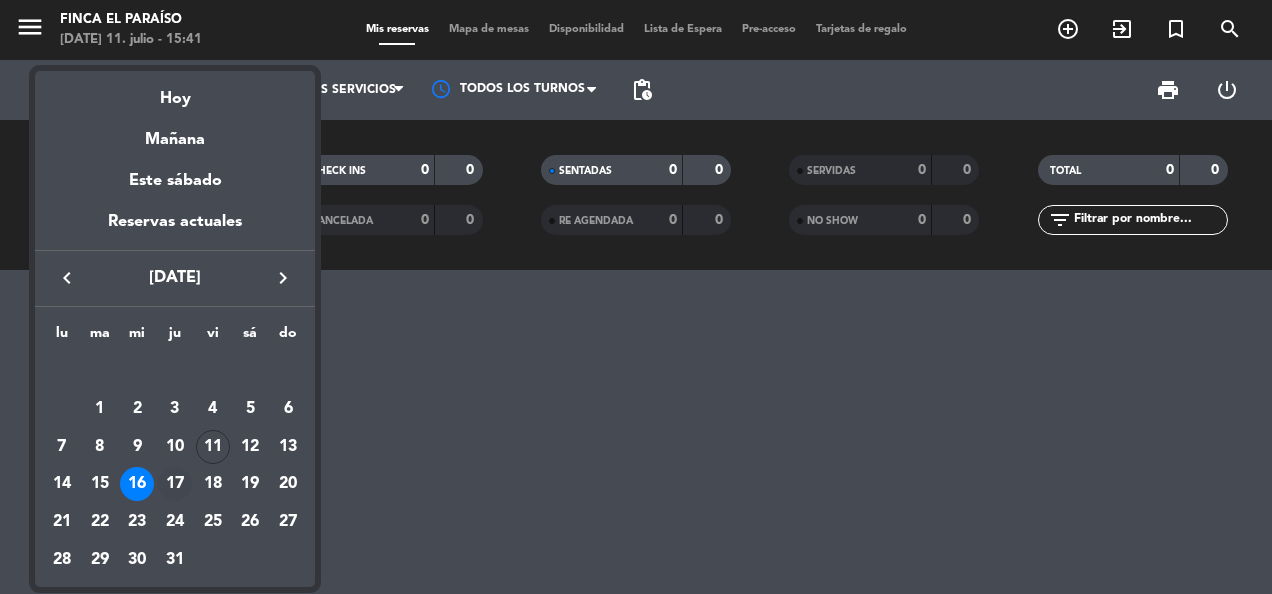 click on "17" at bounding box center (175, 484) 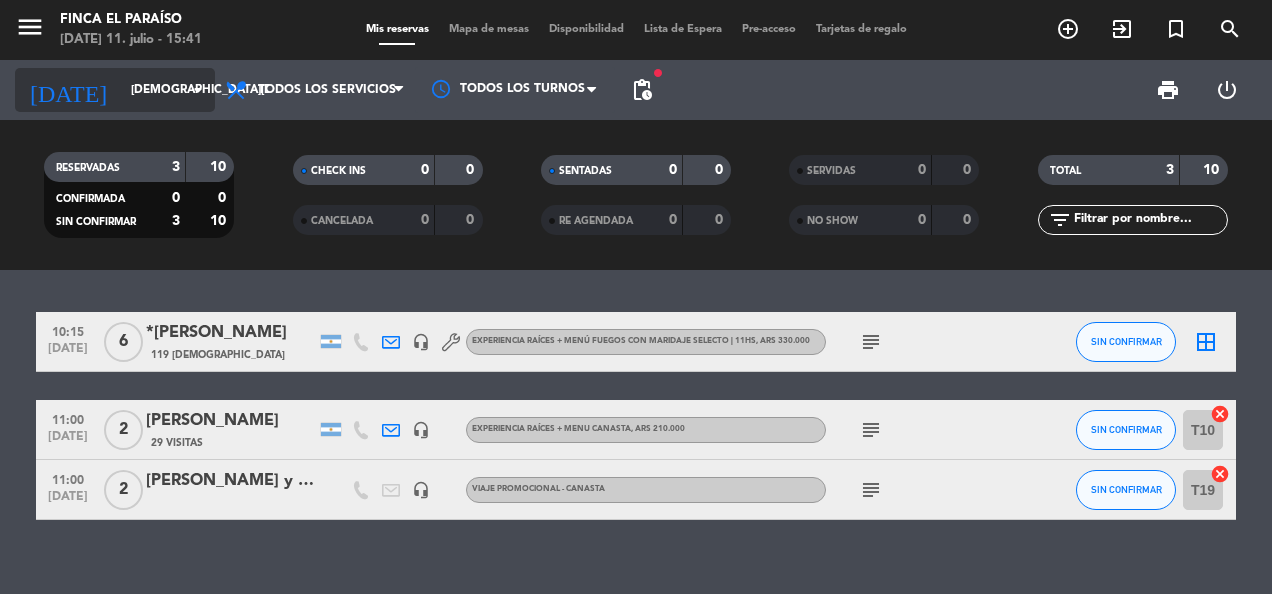 click on "[DATE]    [DATE] arrow_drop_down" 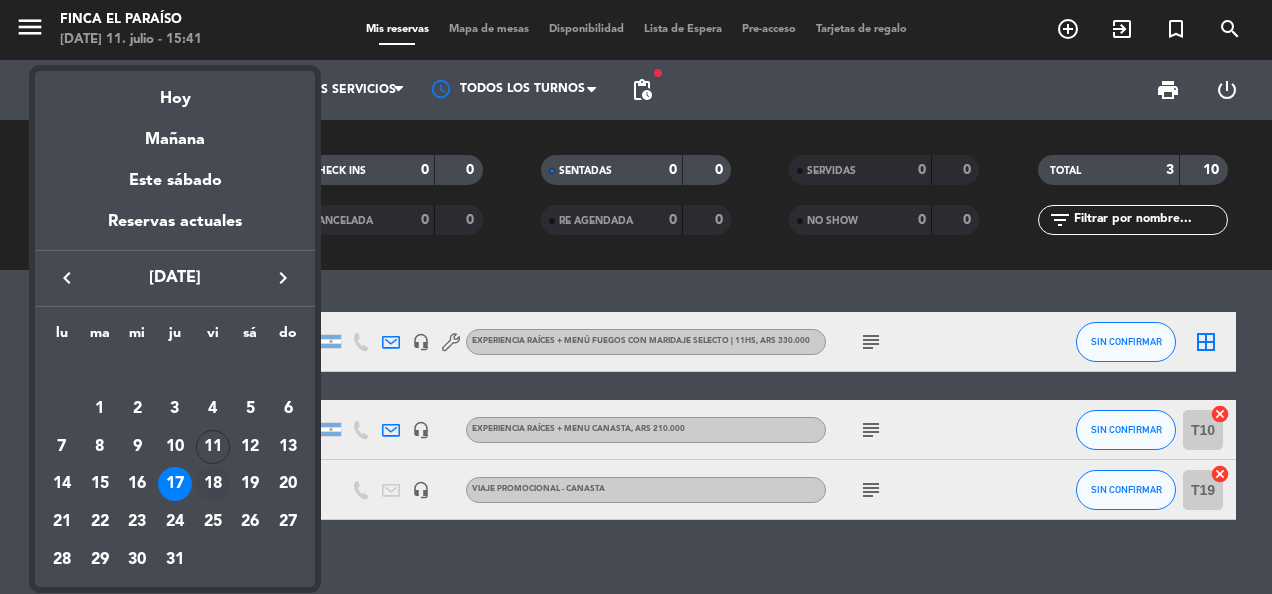 click on "18" at bounding box center (213, 484) 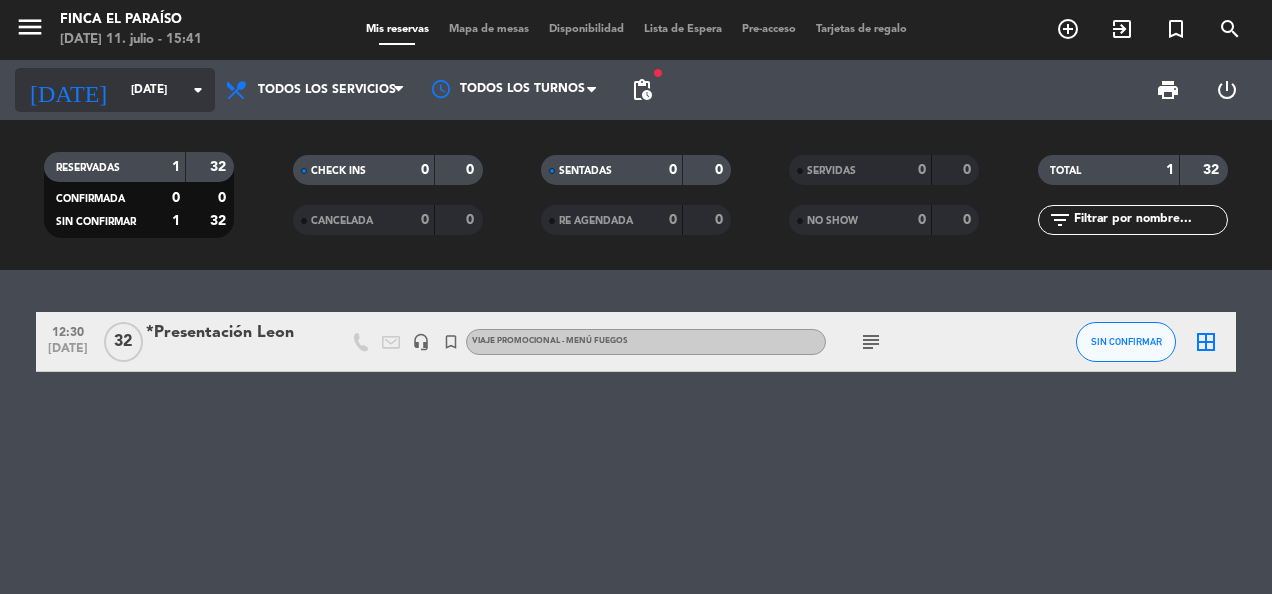 click on "[DATE]" 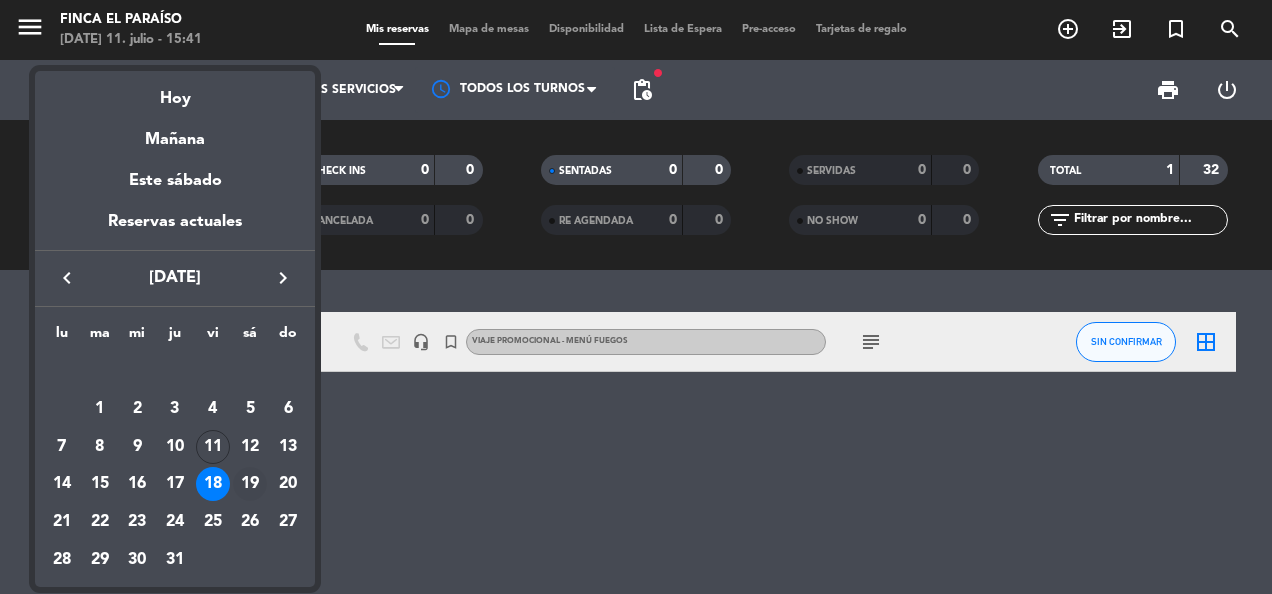click on "19" at bounding box center [250, 484] 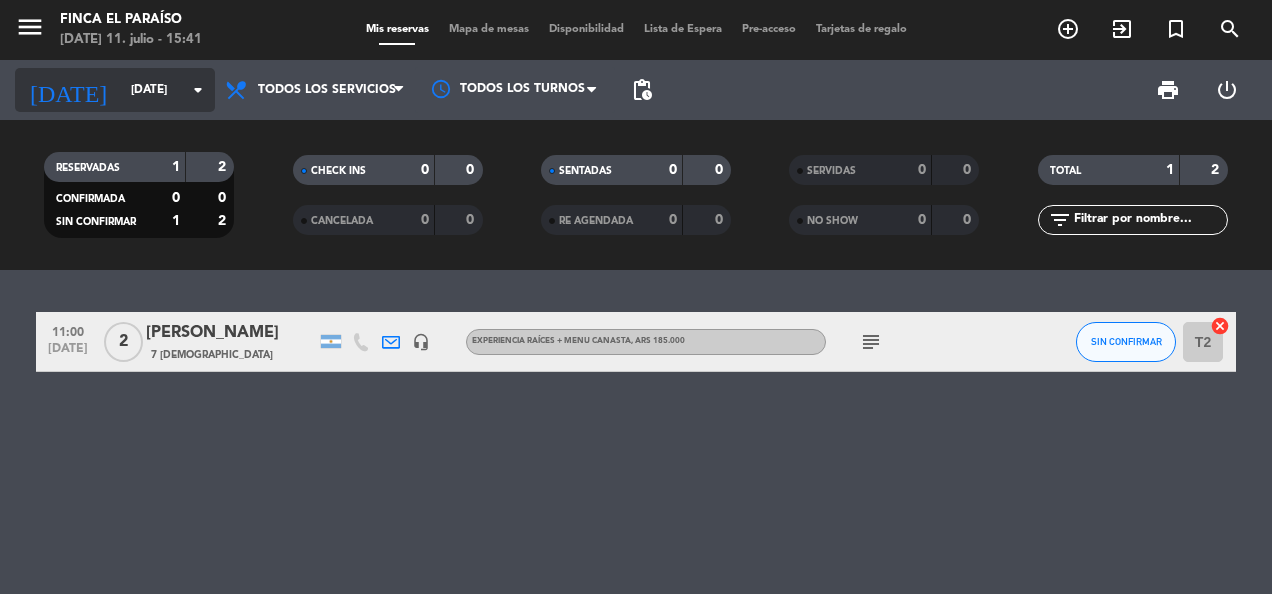 click on "[DATE]" 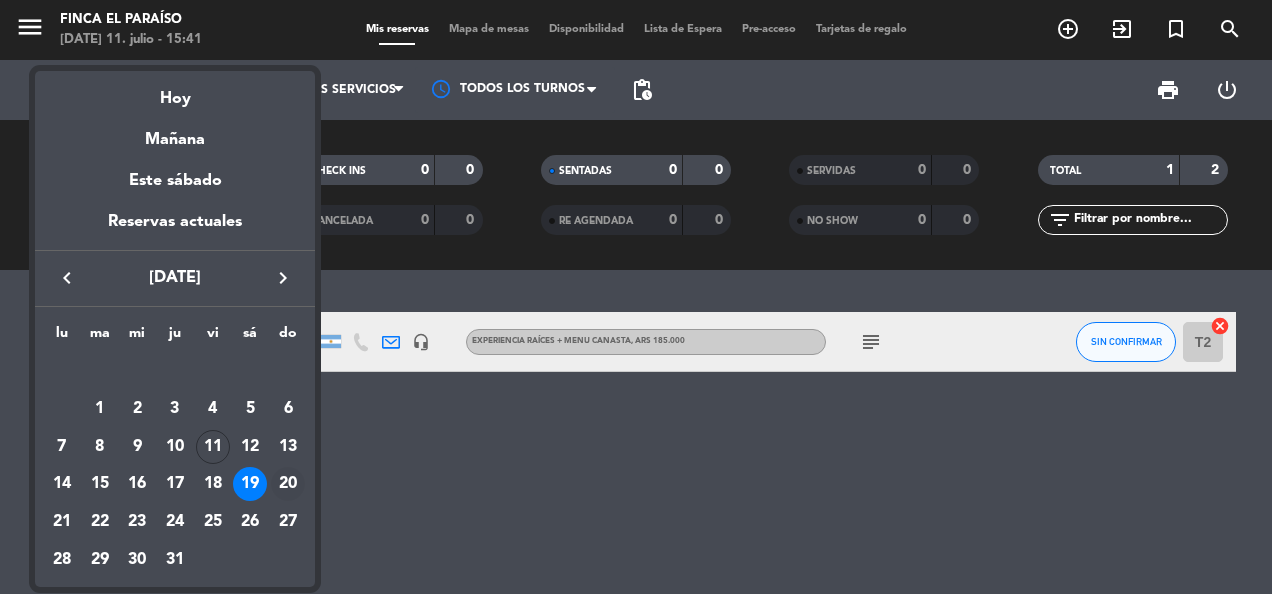 click on "20" at bounding box center (288, 484) 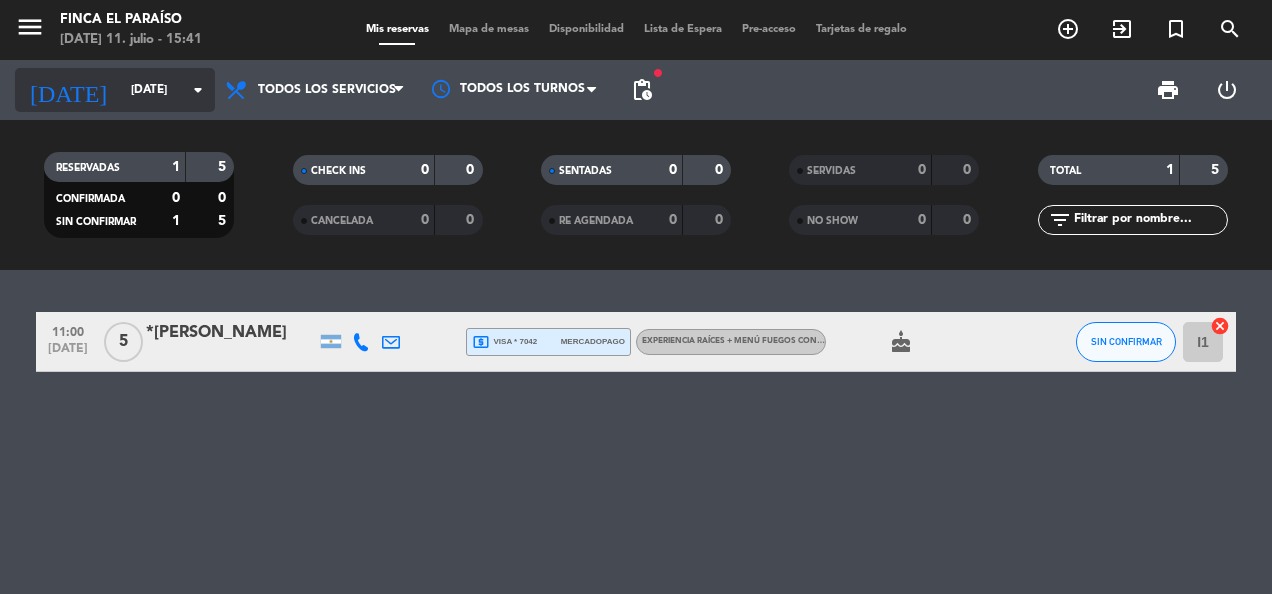click on "[DATE]" 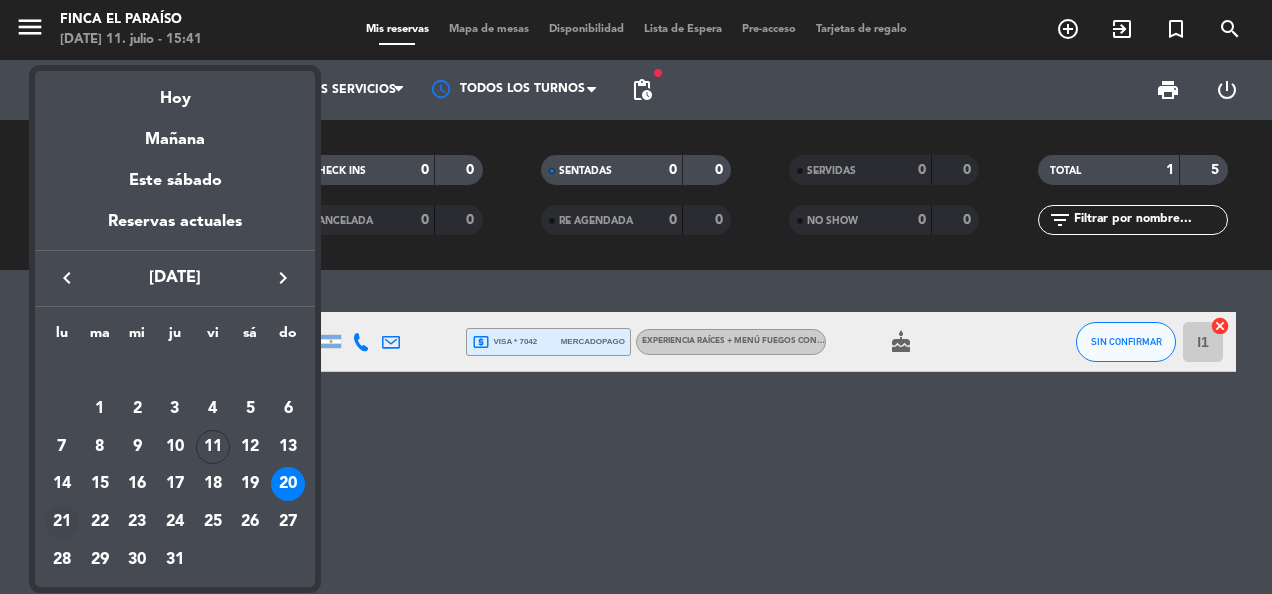click on "21" at bounding box center (62, 522) 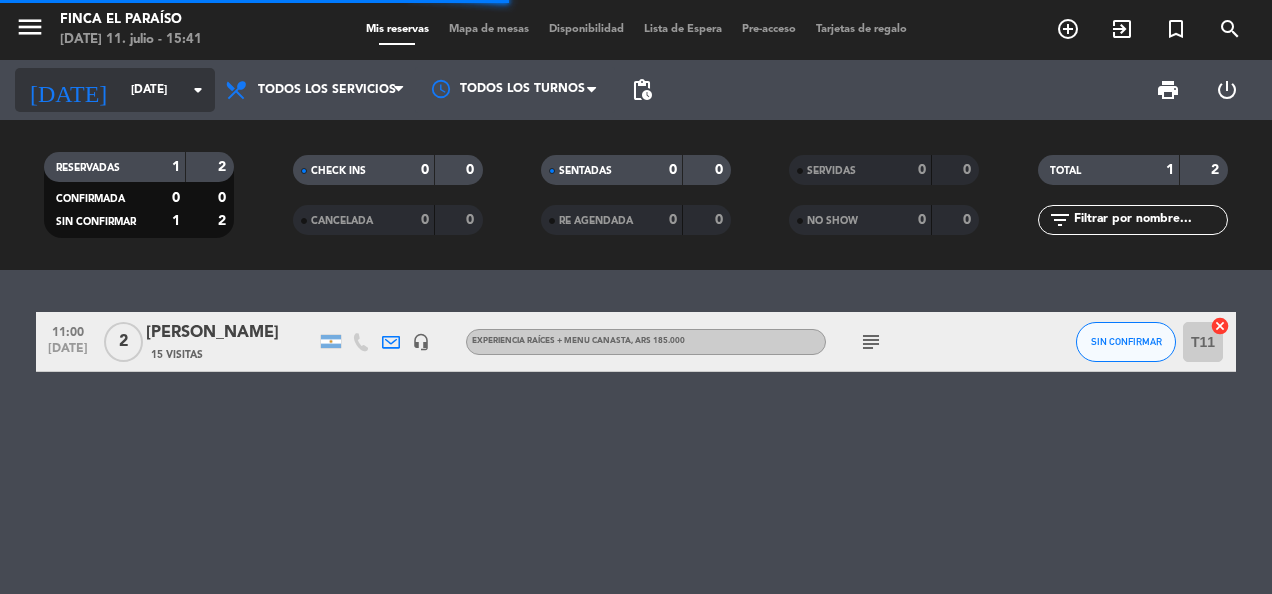 click on "[DATE]" 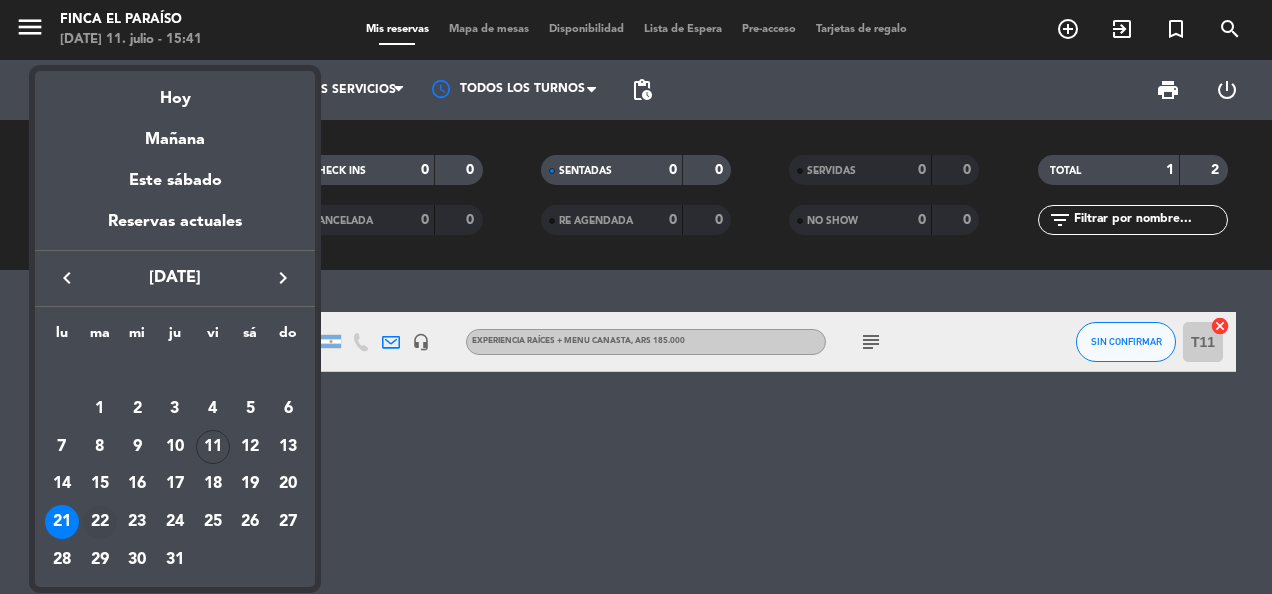 click on "22" at bounding box center [100, 522] 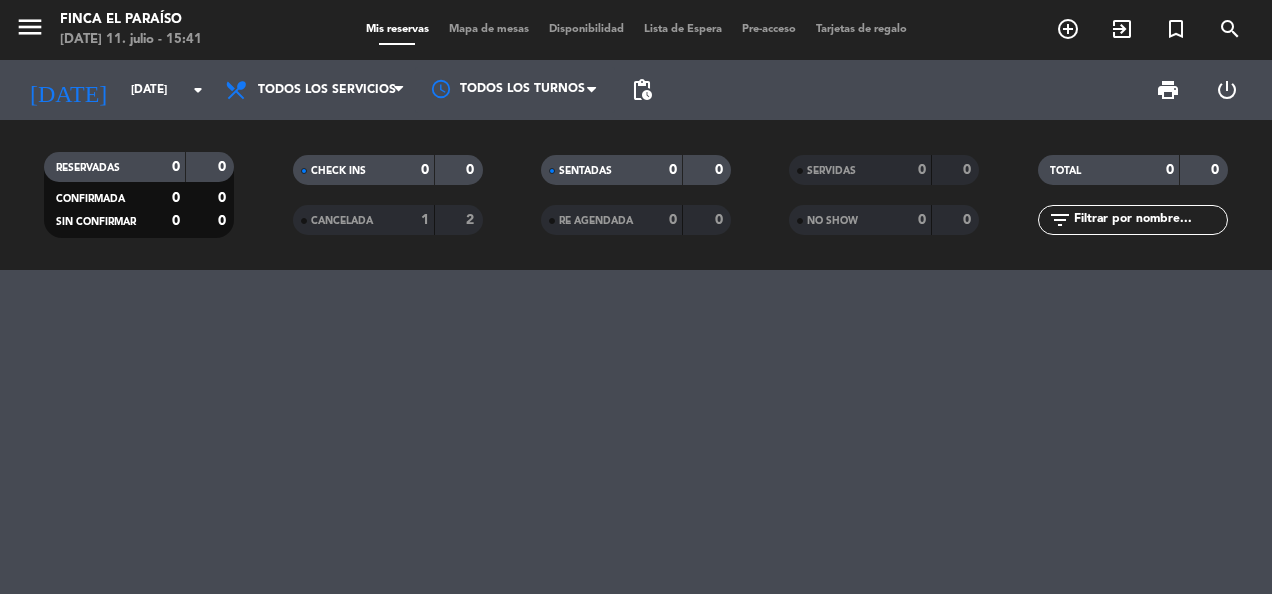 click on "[DATE]    [DATE] arrow_drop_down" 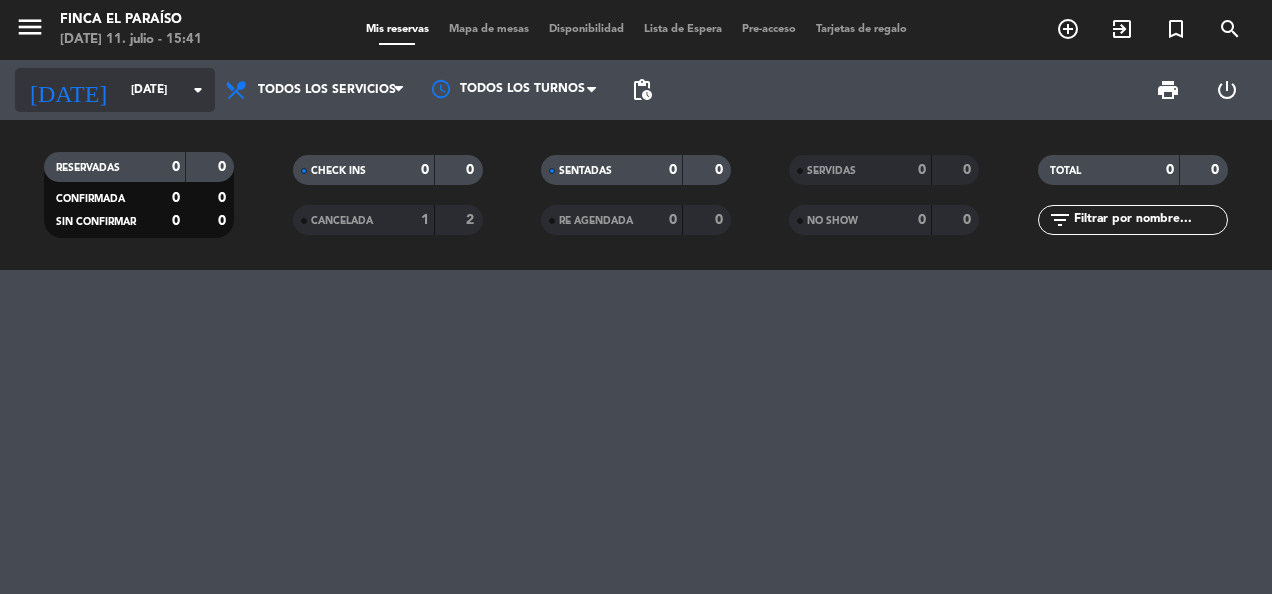 click on "[DATE]" 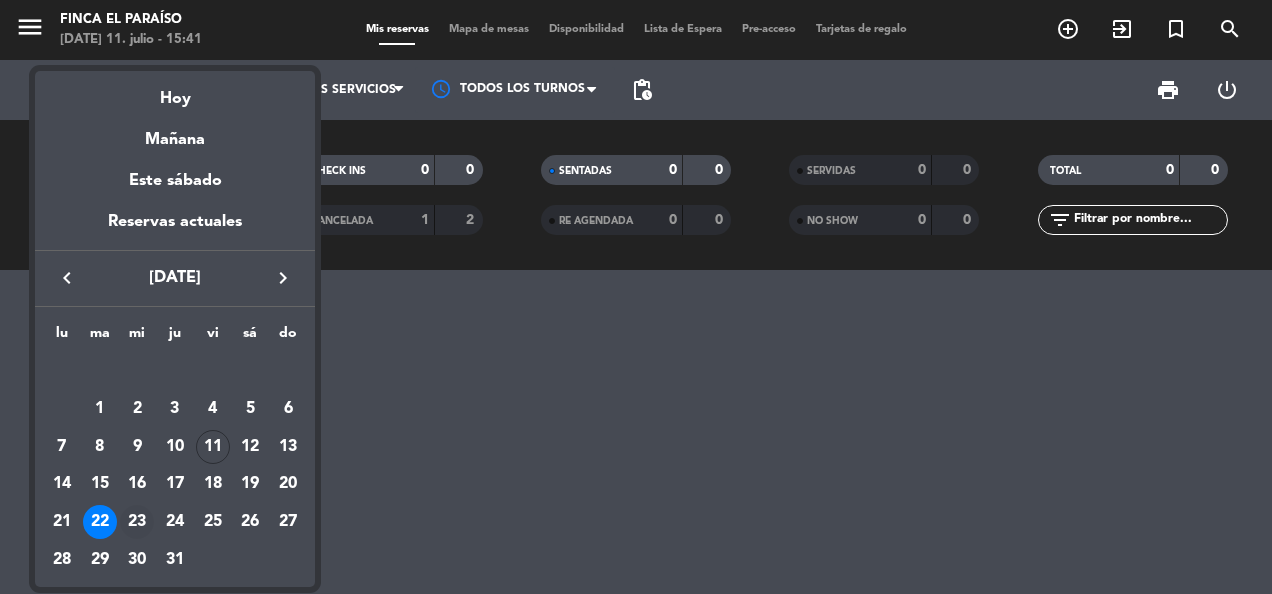 click on "23" at bounding box center [137, 522] 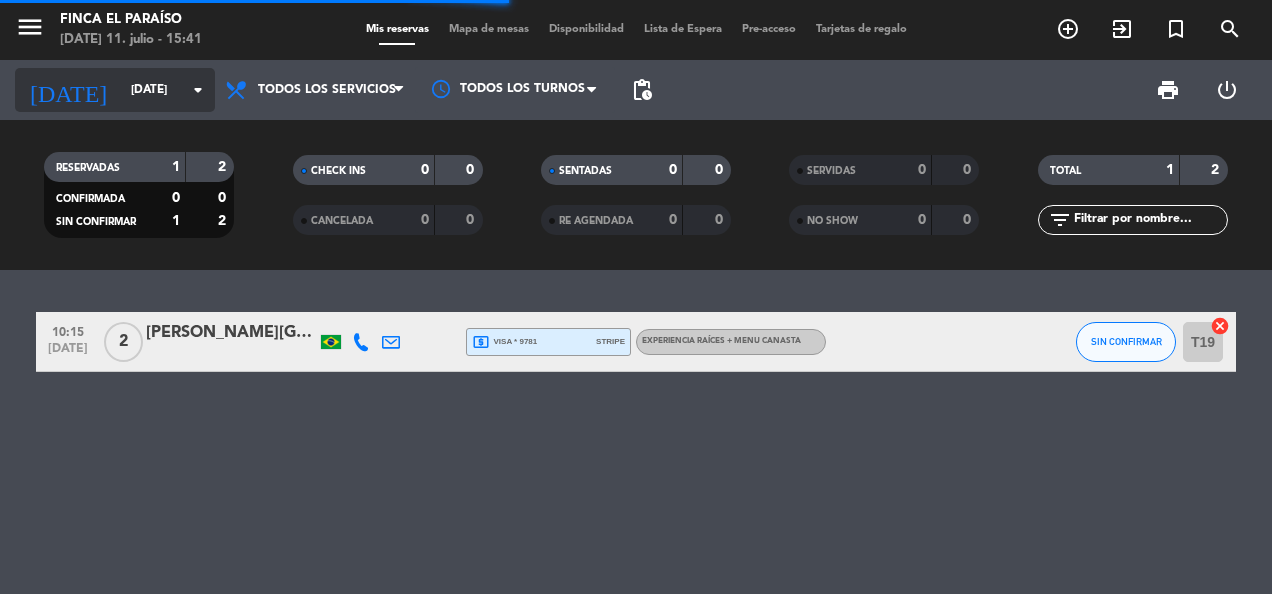 click on "[DATE]" 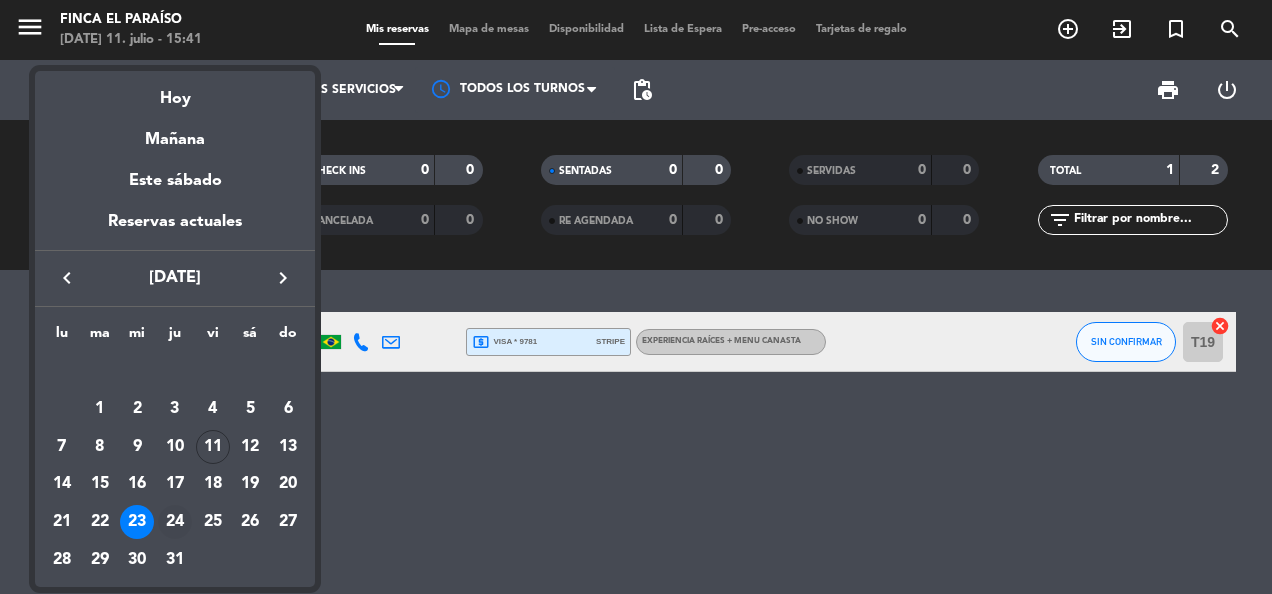click on "24" at bounding box center (175, 522) 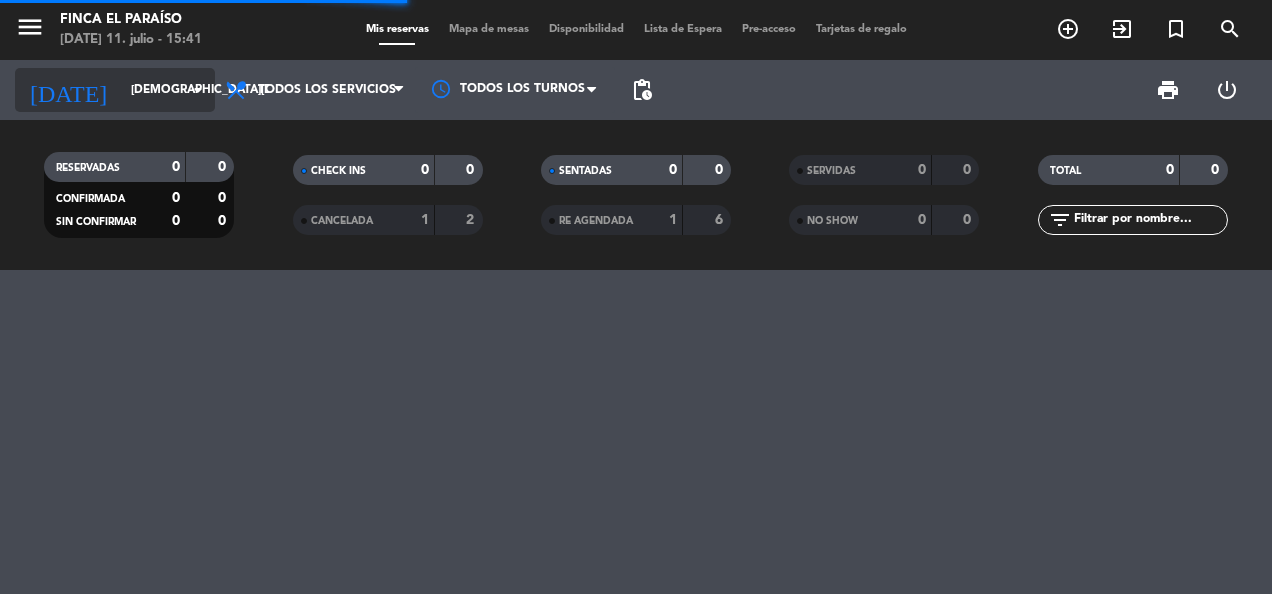 click on "[DEMOGRAPHIC_DATA][DATE]" 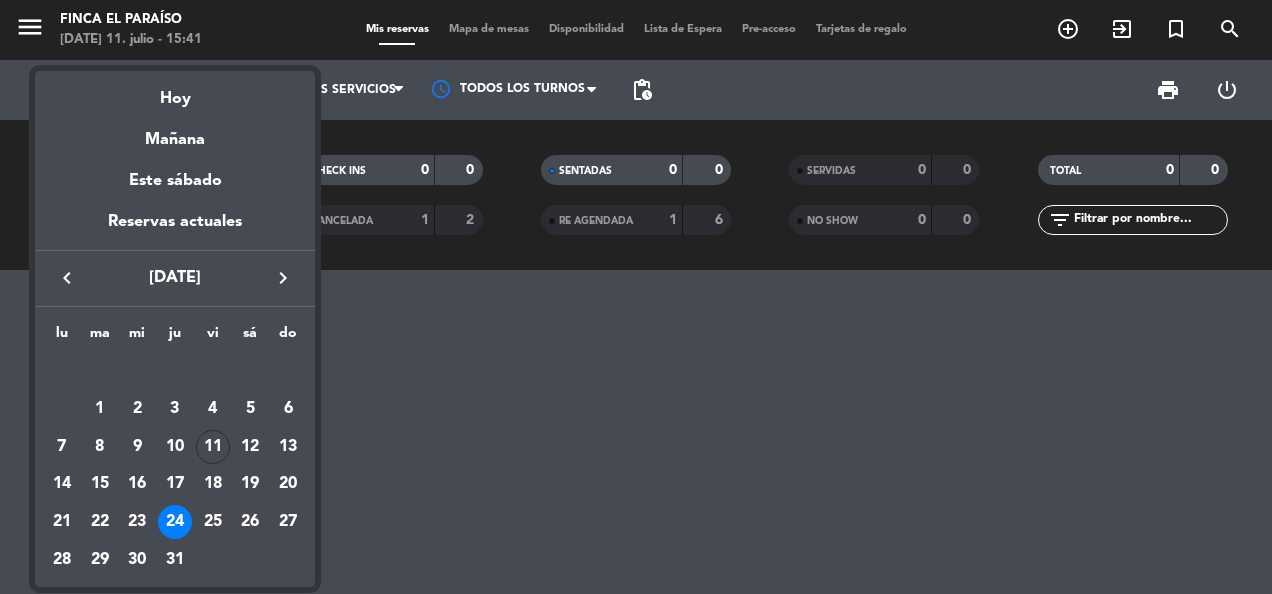click on "keyboard_arrow_right" at bounding box center (283, 278) 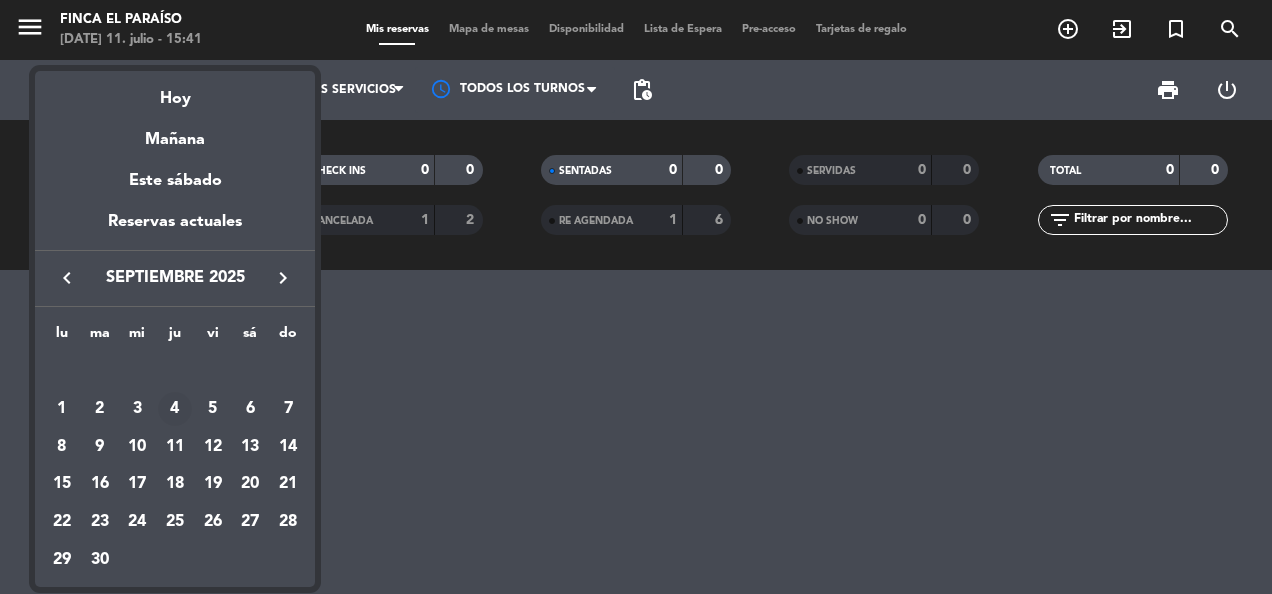 click on "4" at bounding box center [175, 409] 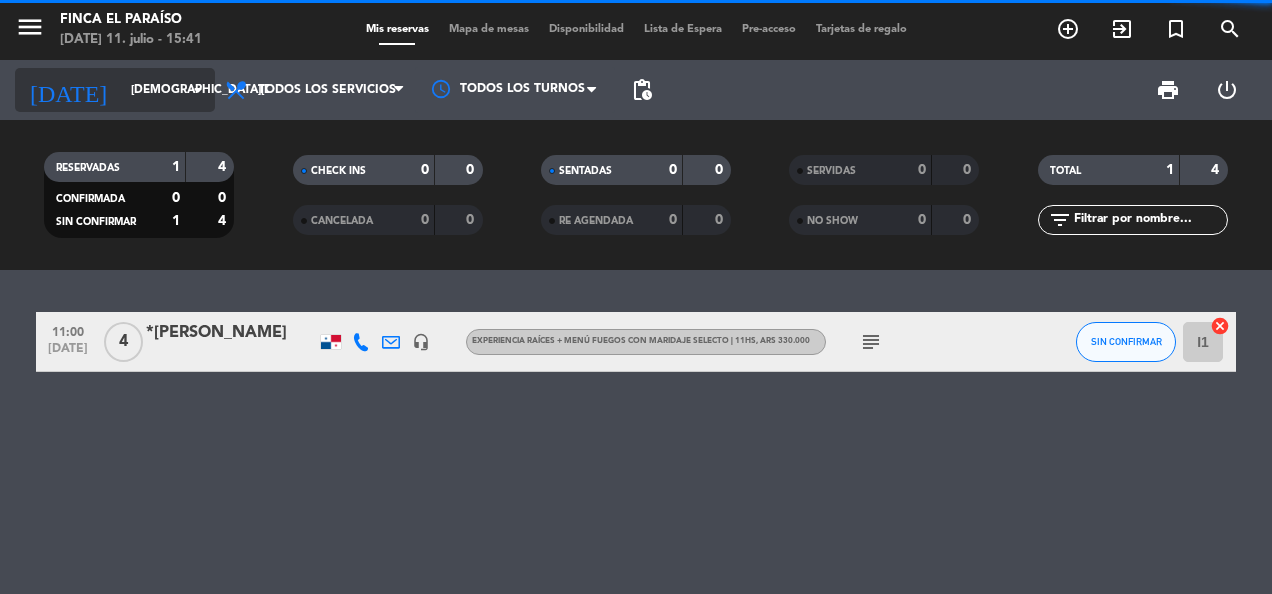 click on "[DEMOGRAPHIC_DATA][DATE]" 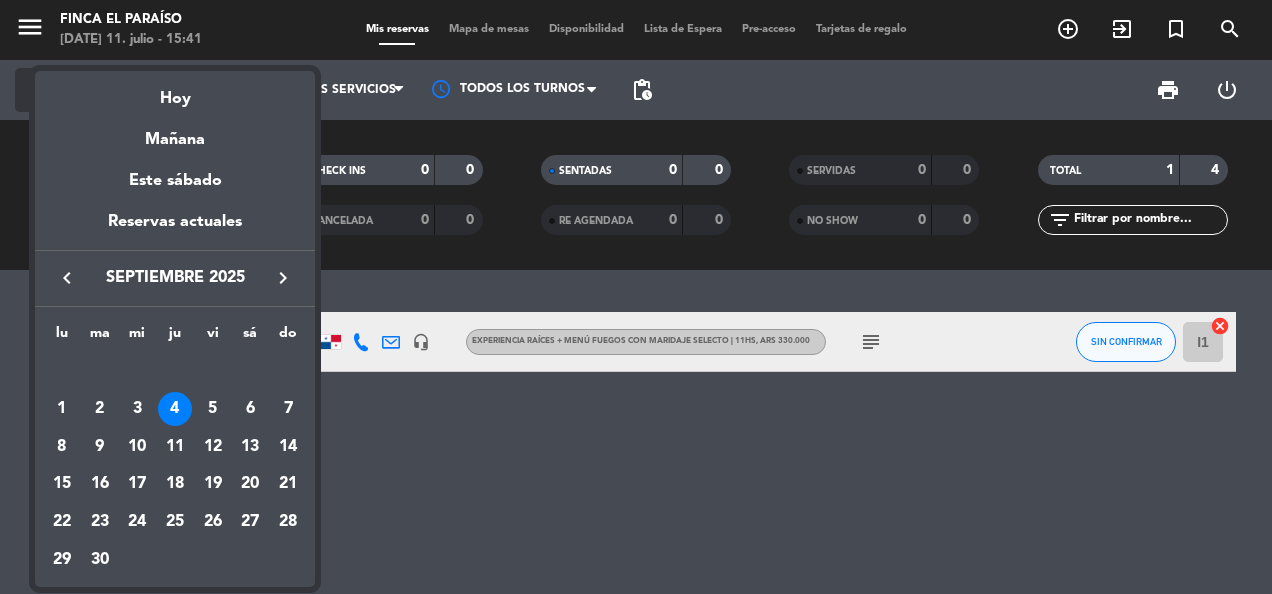 click on "Hoy" at bounding box center (175, 91) 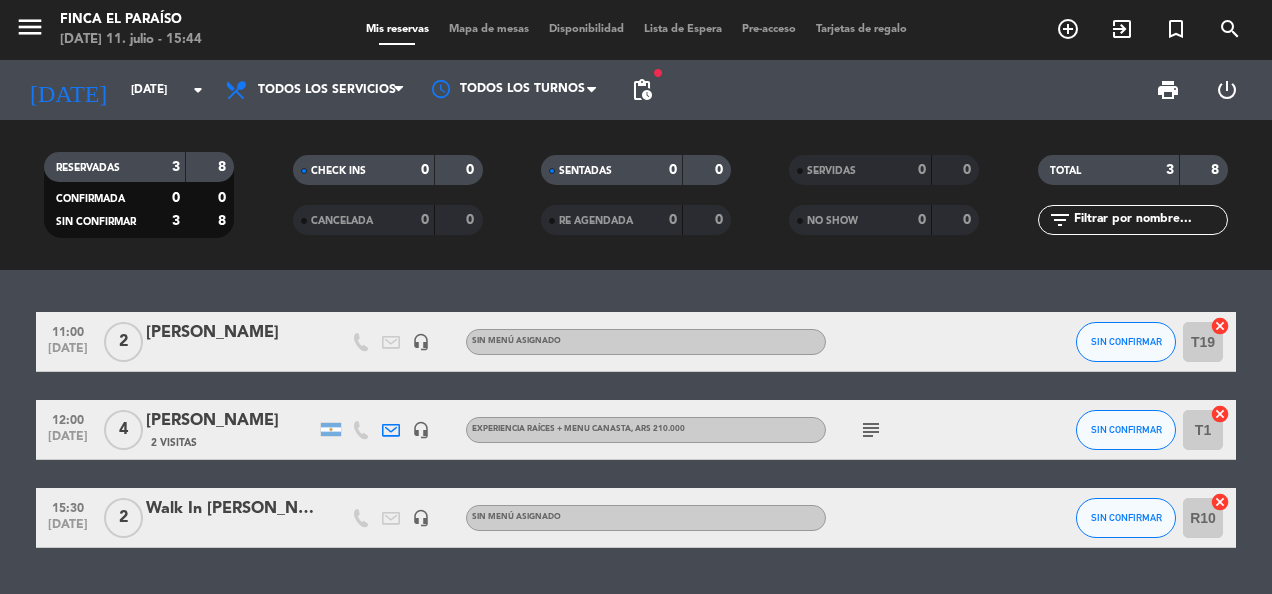 scroll, scrollTop: 54, scrollLeft: 0, axis: vertical 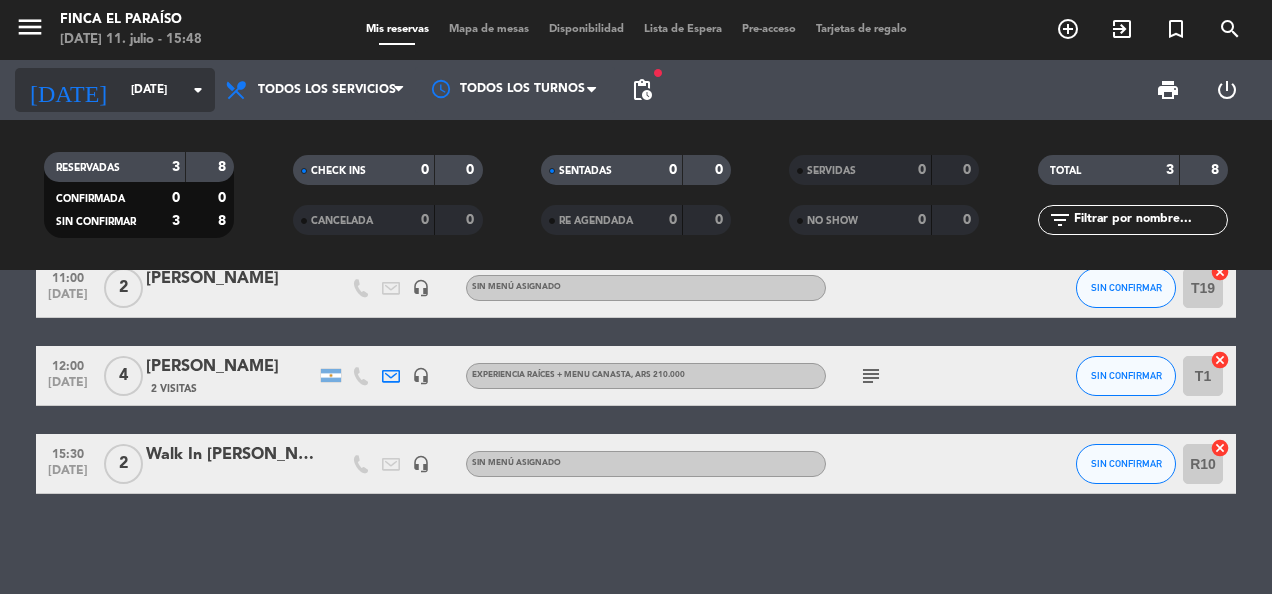 click on "[DATE]    [DATE] arrow_drop_down" 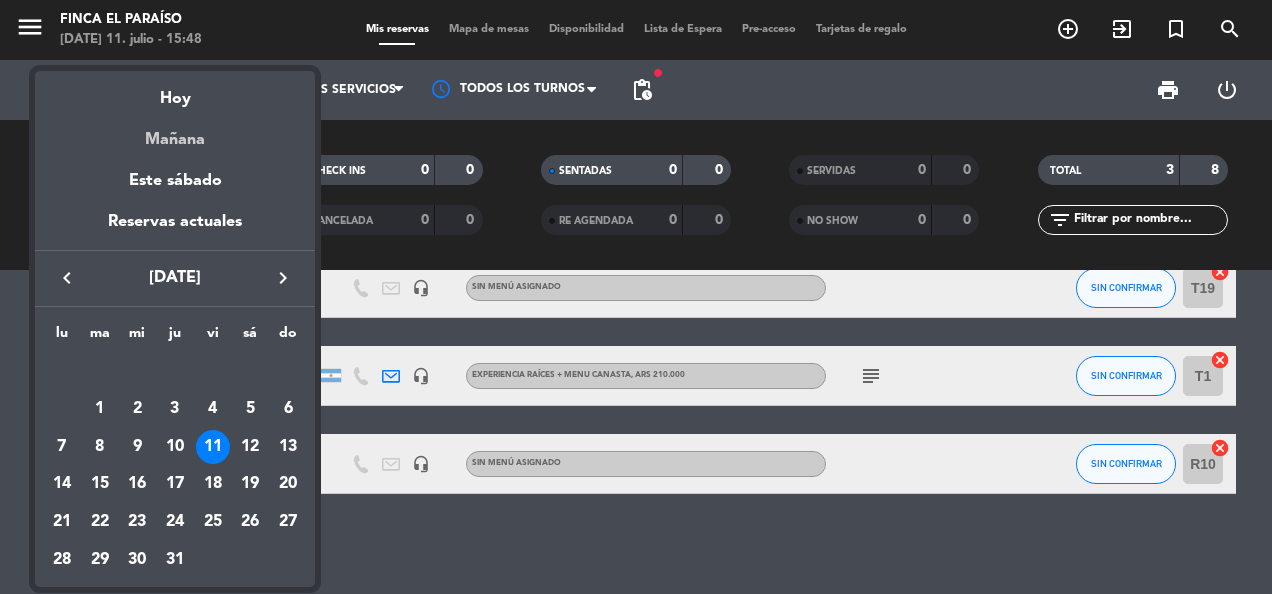 click on "Mañana" at bounding box center (175, 132) 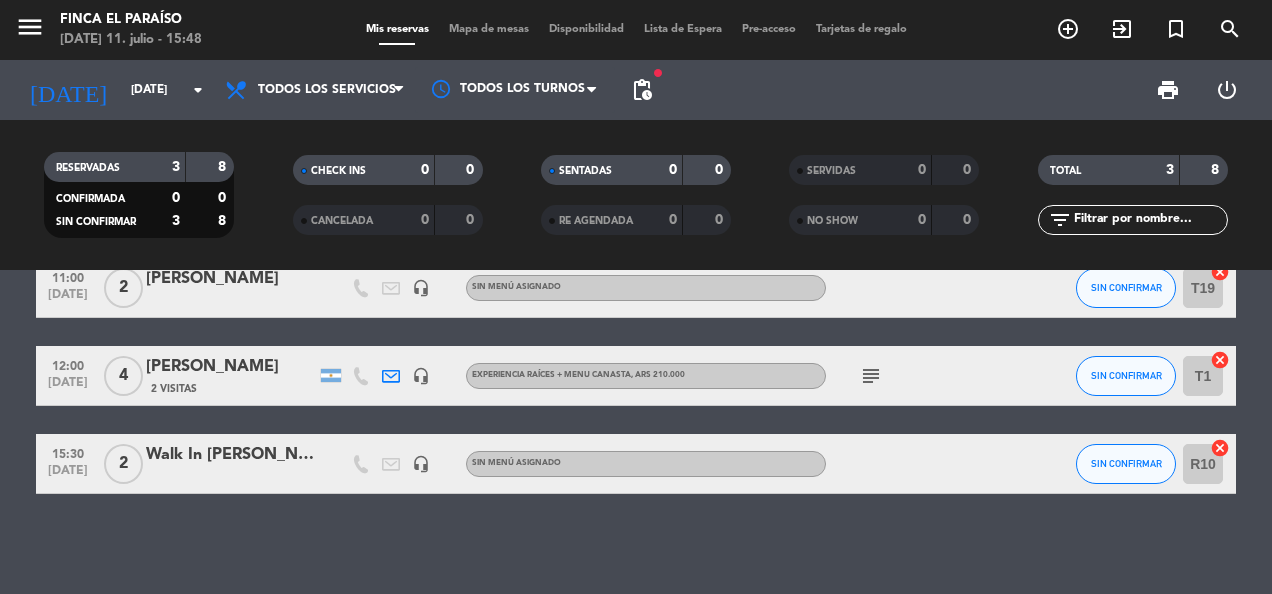 type on "[DATE]" 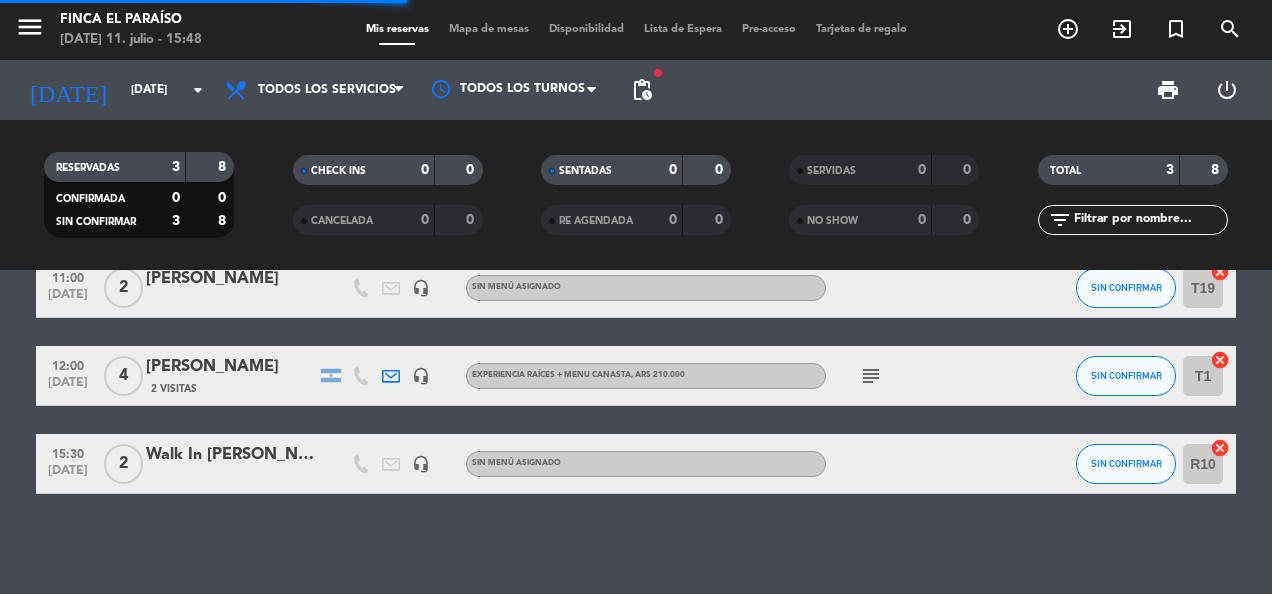 scroll, scrollTop: 67, scrollLeft: 0, axis: vertical 